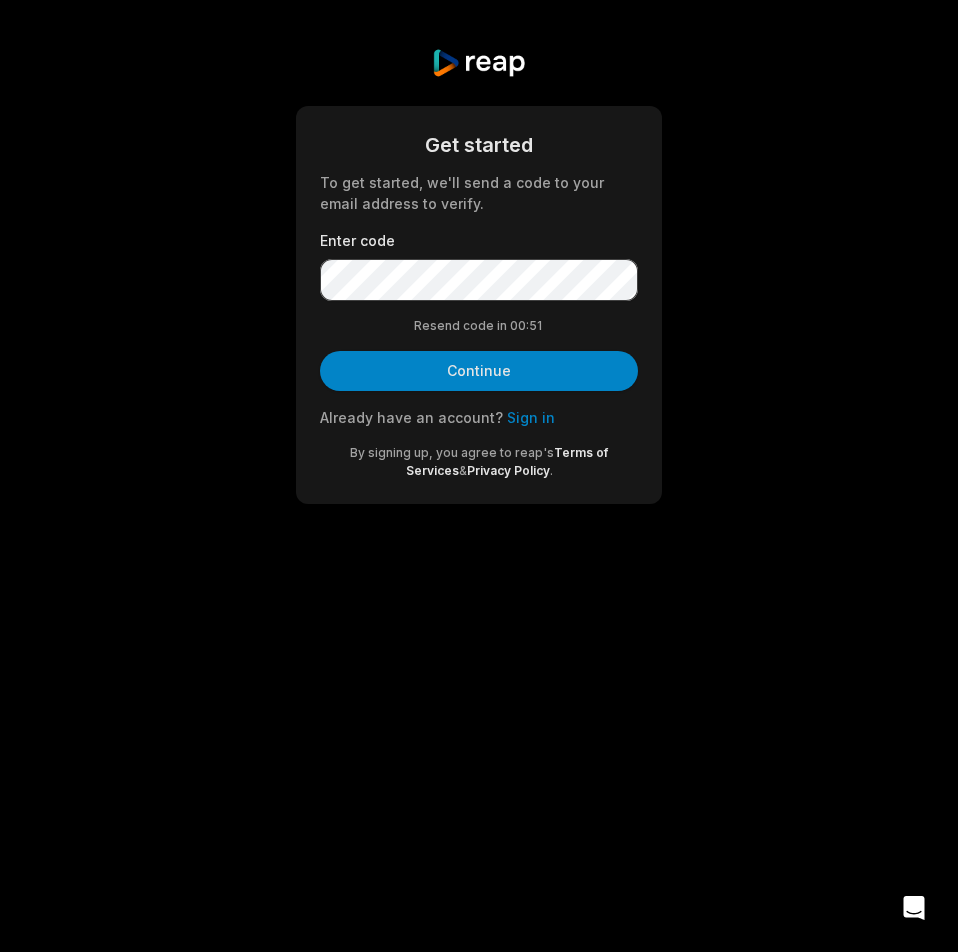 scroll, scrollTop: 0, scrollLeft: 0, axis: both 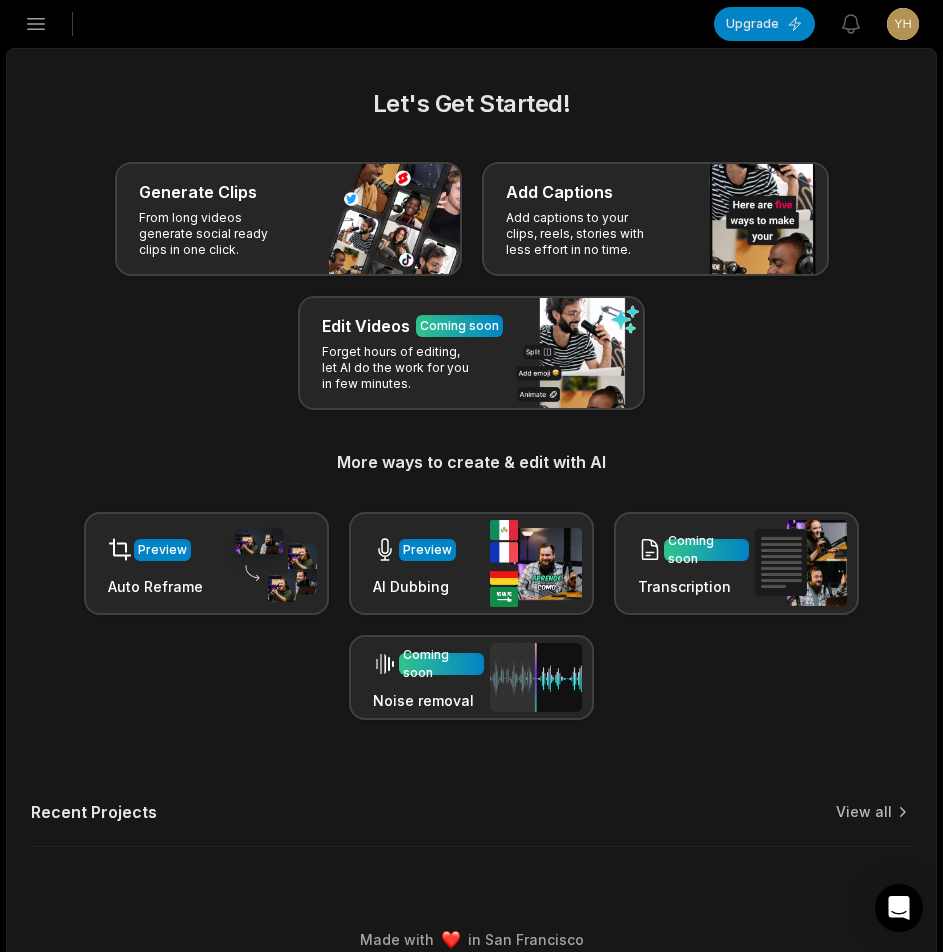 click on "Open sidebar" at bounding box center [36, 24] 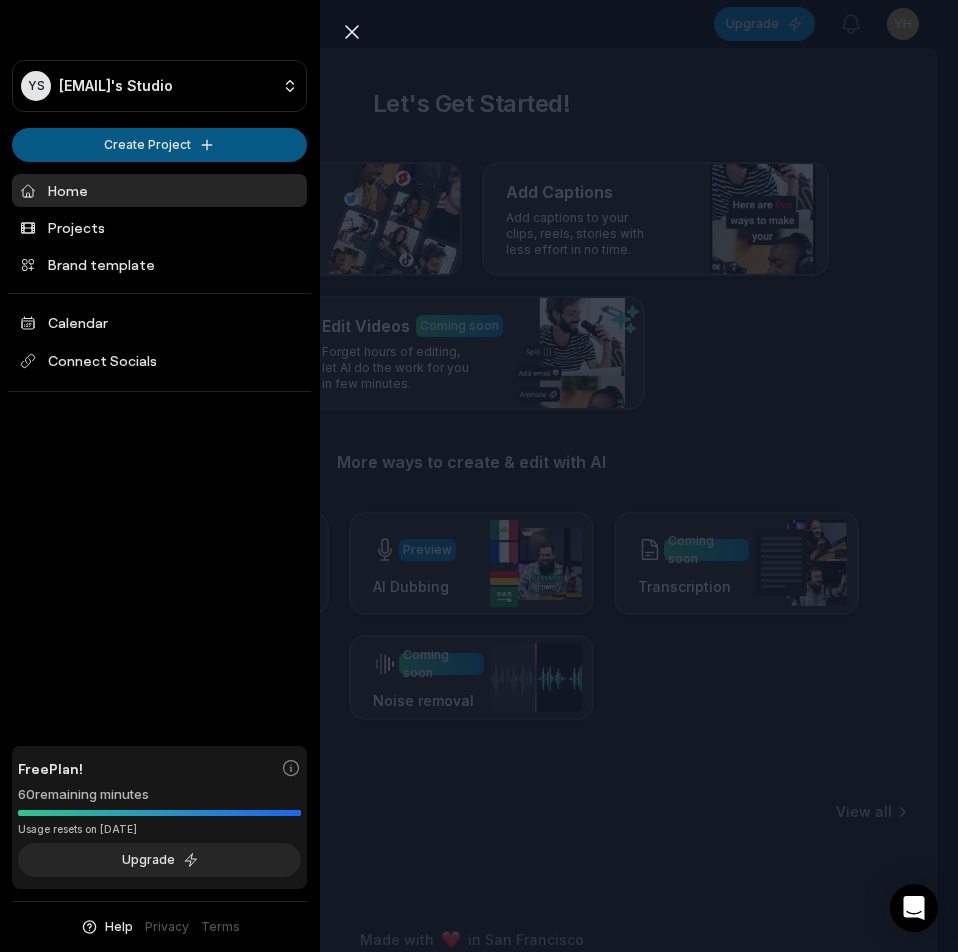 click on "YS [EMAIL]'s Studio Create Project Home Projects Brand template Calendar Connect Socials Free Plan! 60 remaining minutes *Usage resets on [DATE] Upgrade Help Privacy Terms Open sidebar Upgrade View notifications Open user menu Let's Get Started! Generate Clips From long videos generate social ready clips in one click. Add Captions Add captions to your clips, reels, stories with less effort in no time. Edit Videos Coming soon Forget hours of editing, let AI do the work for you in few minutes. More ways to create & edit with AI Preview Auto Reframe Preview AI Dubbing Coming soon Transcription Coming soon Noise removal Recent Projects View all Made with in San Francisco Close sidebar YS [EMAIL]'s Studio Create Project Home Projects Brand template Calendar Connect Socials Free Plan! 60 remaining minutes *Usage resets on [DATE]" at bounding box center [479, 476] 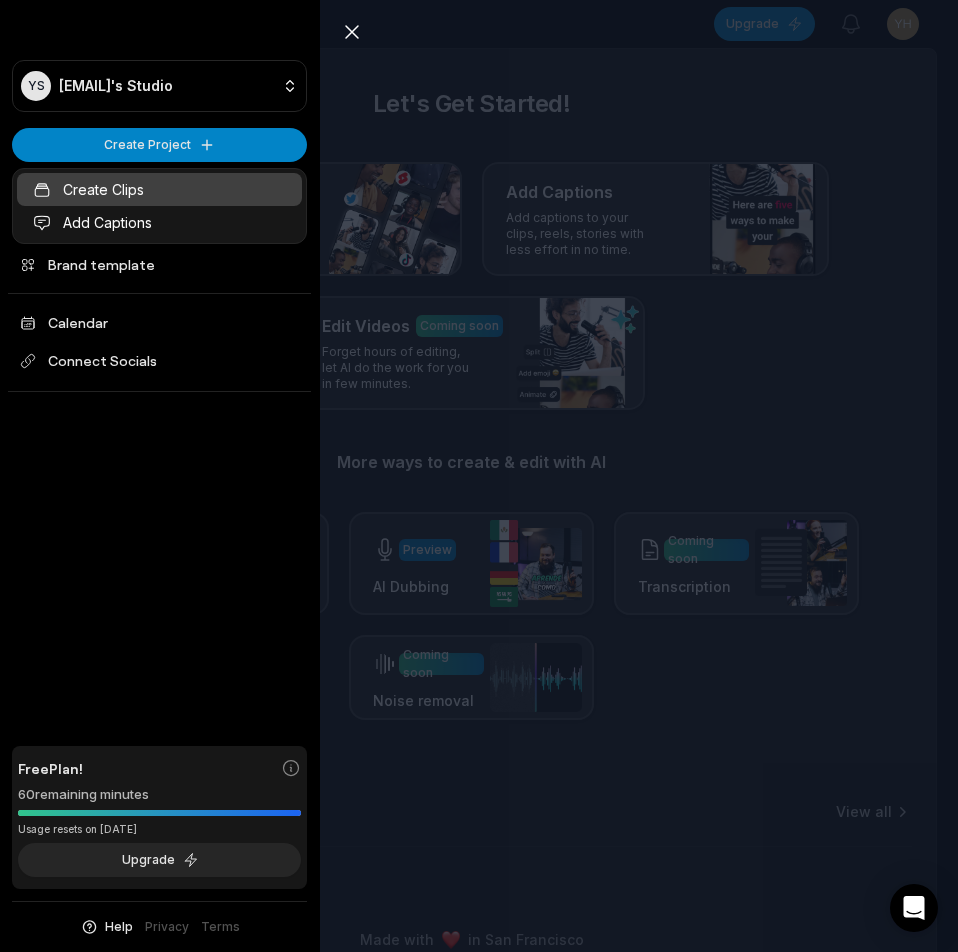 click on "Create Clips" at bounding box center [159, 189] 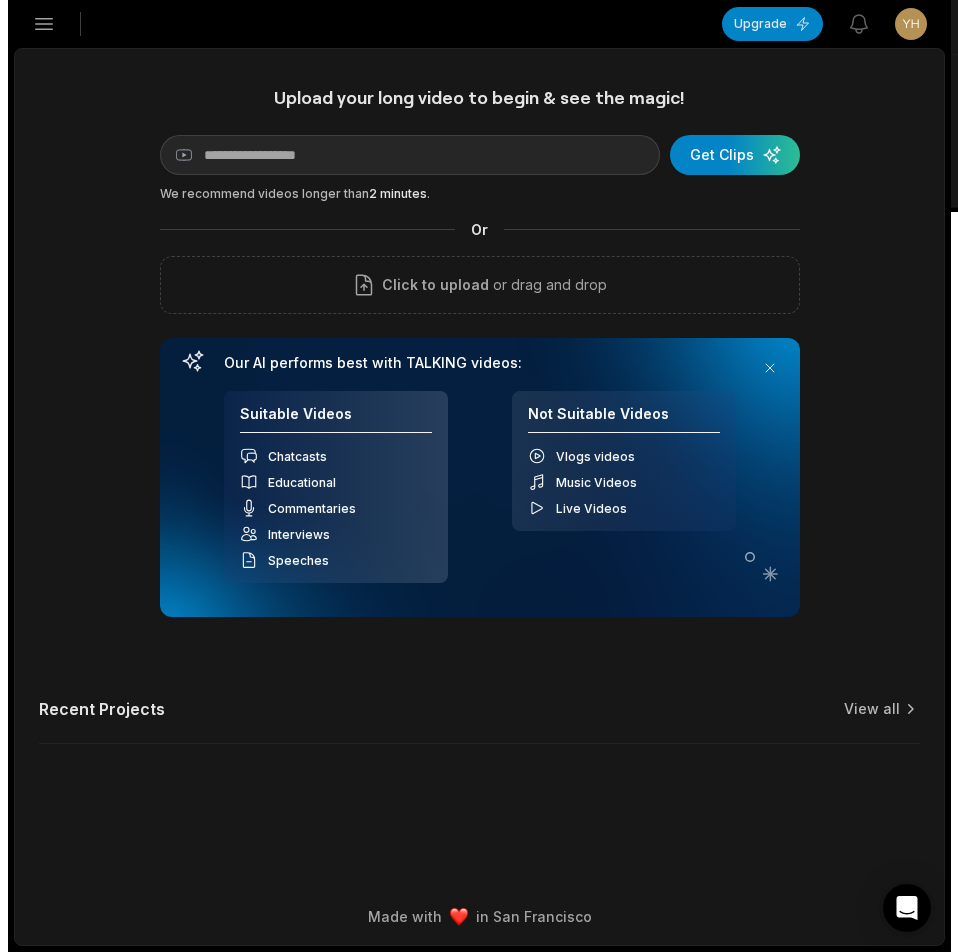 scroll, scrollTop: 0, scrollLeft: 0, axis: both 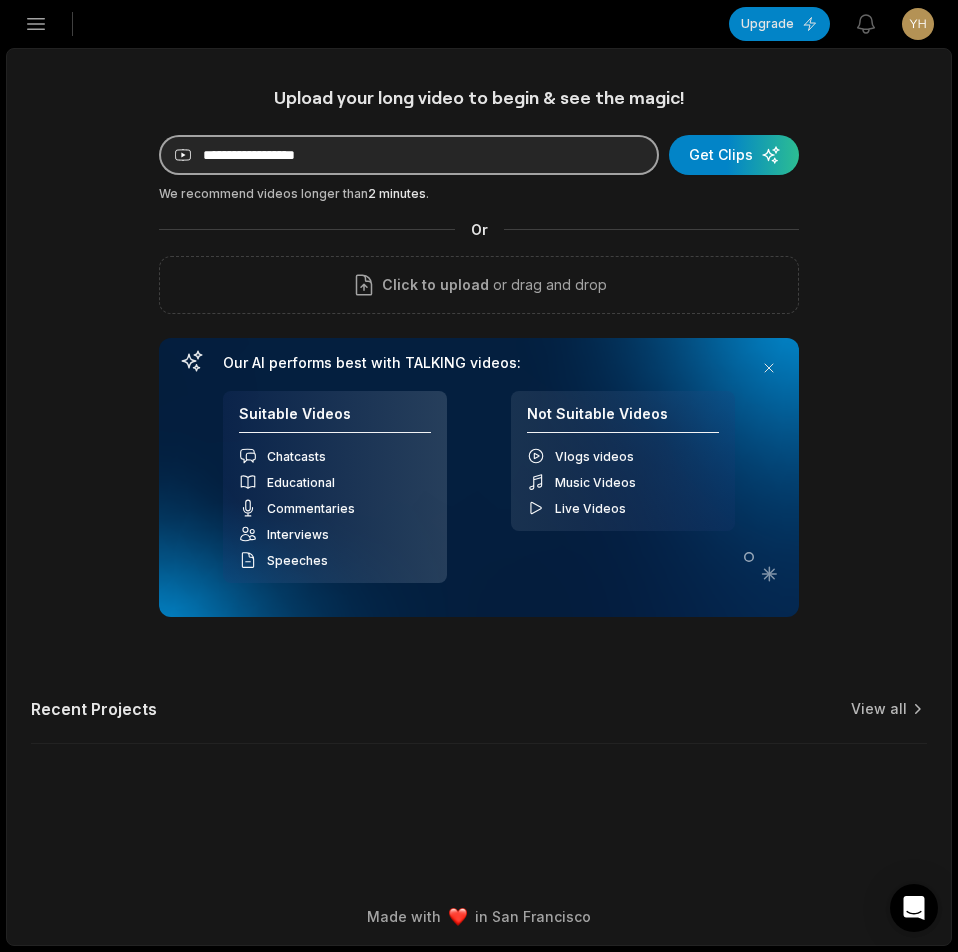 click at bounding box center [409, 155] 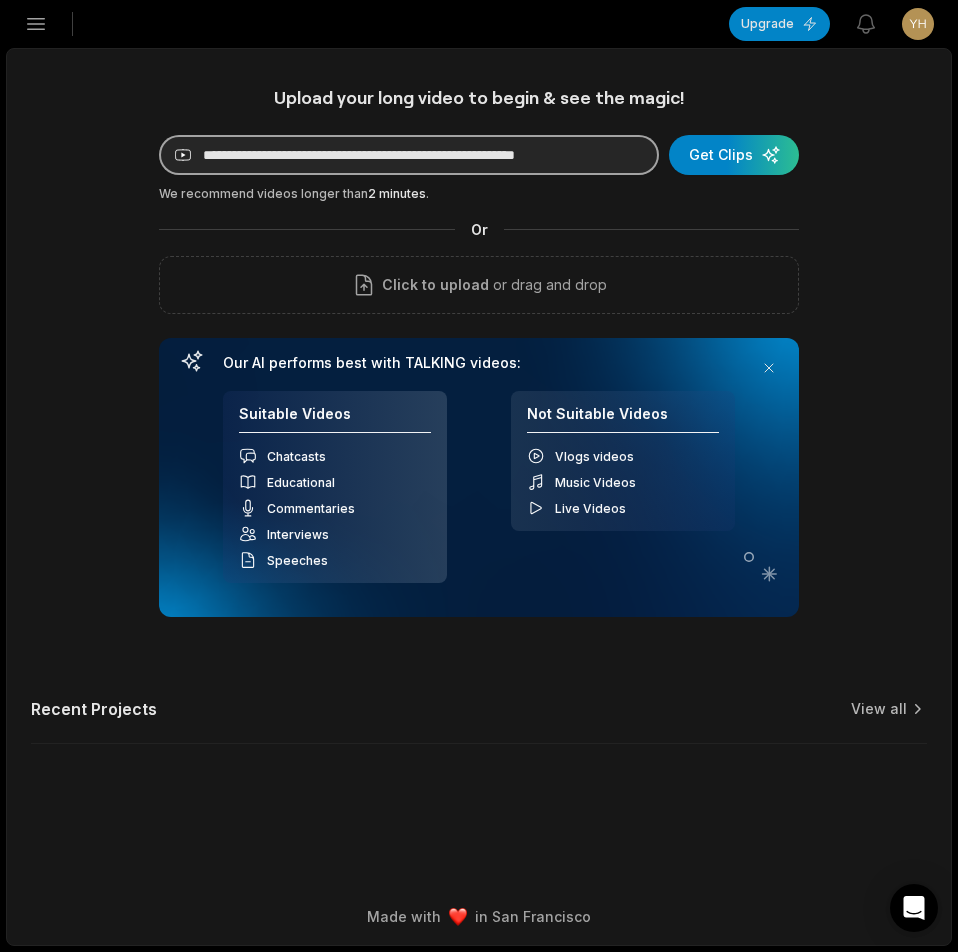 scroll, scrollTop: 0, scrollLeft: 14, axis: horizontal 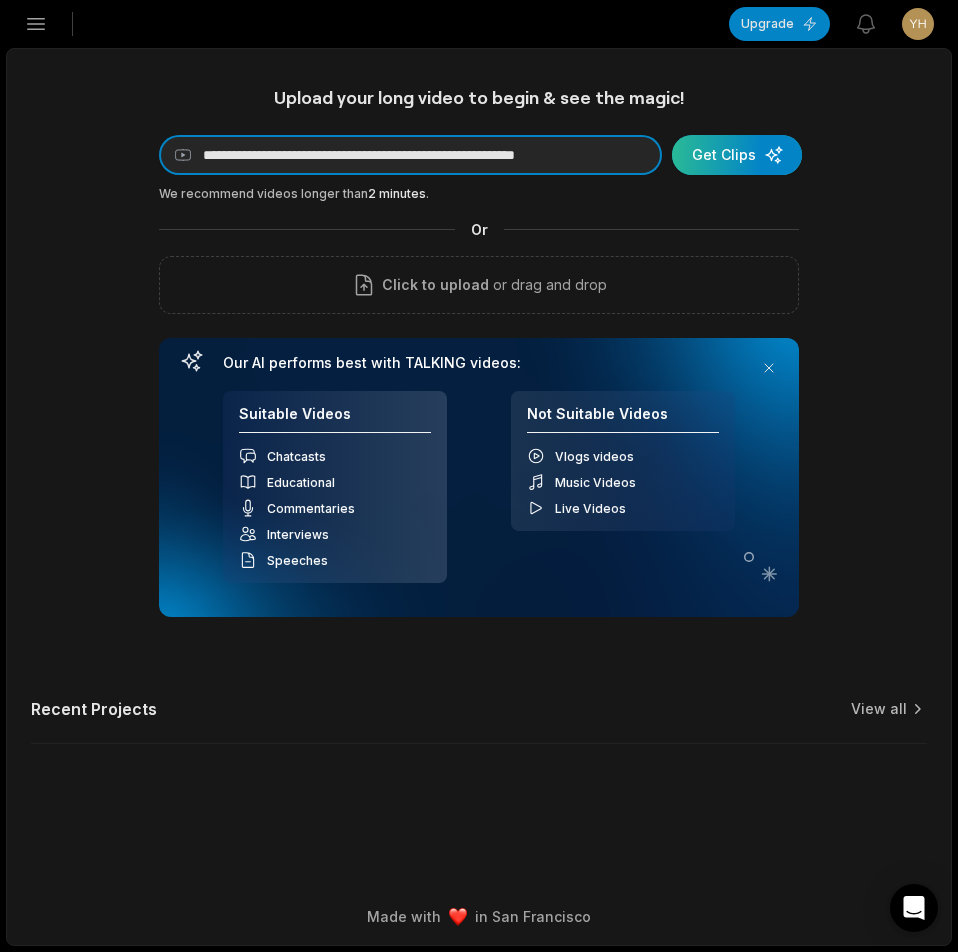 type on "**********" 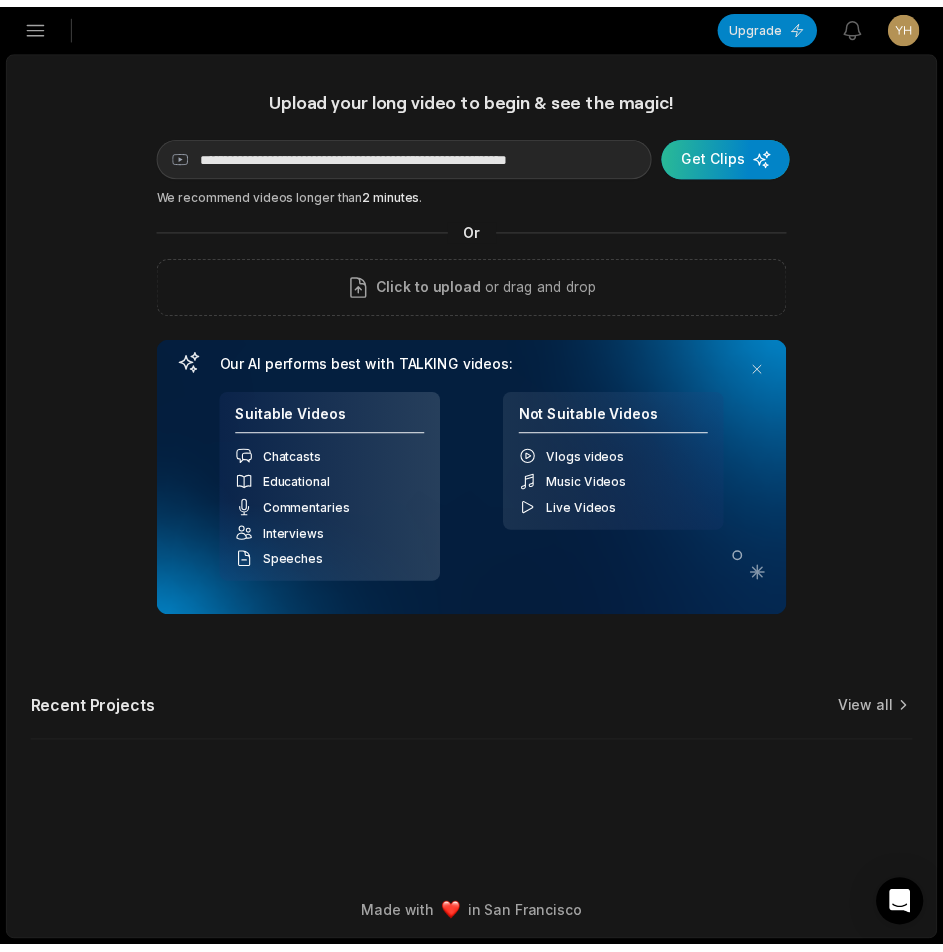 scroll, scrollTop: 0, scrollLeft: 0, axis: both 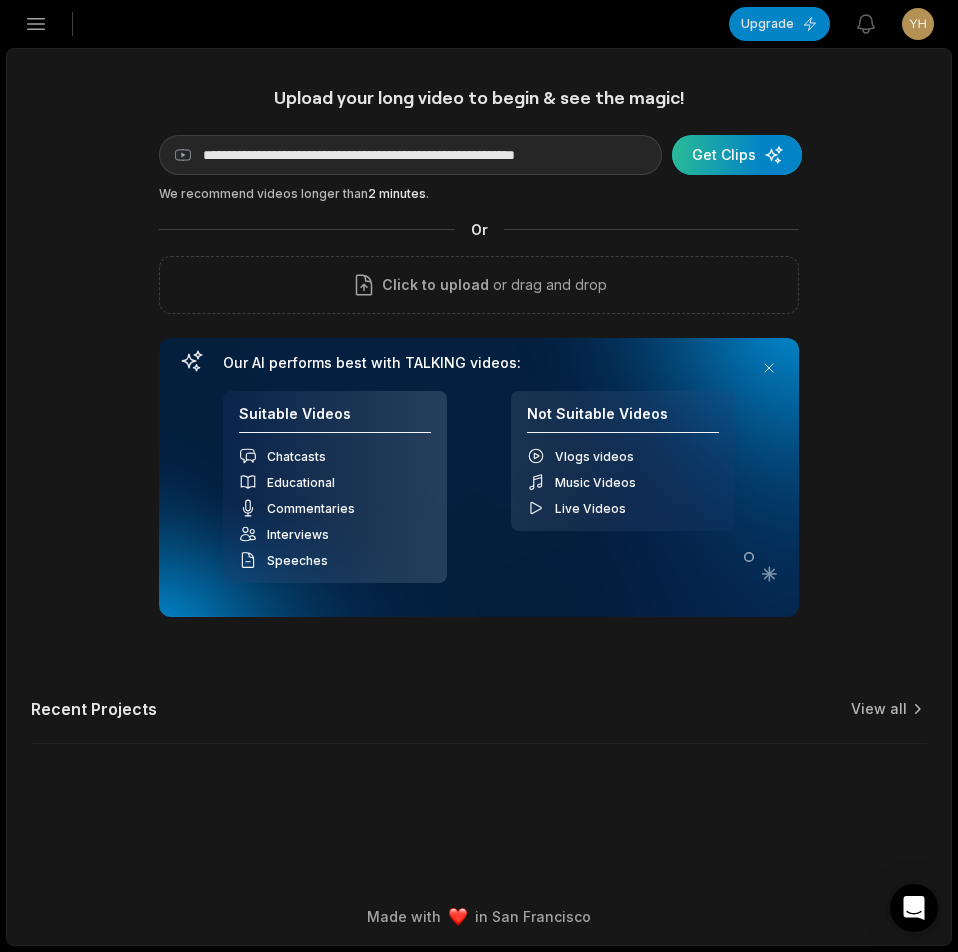 click at bounding box center (737, 155) 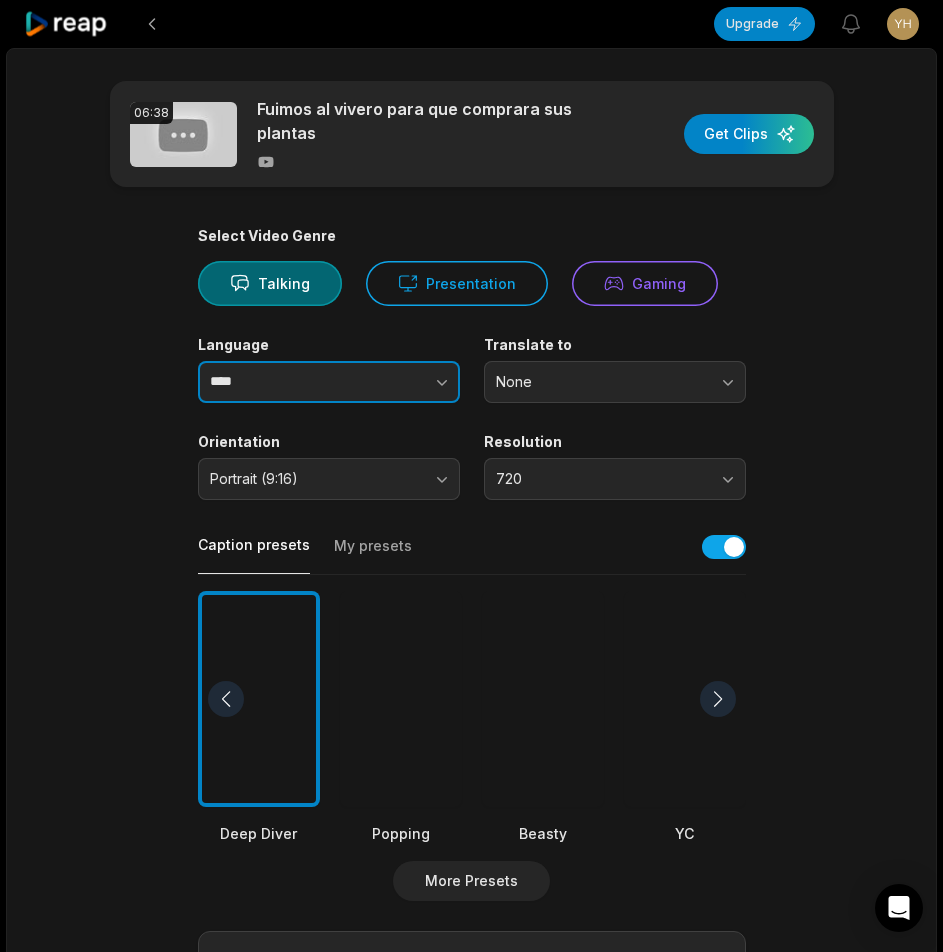 click at bounding box center [402, 382] 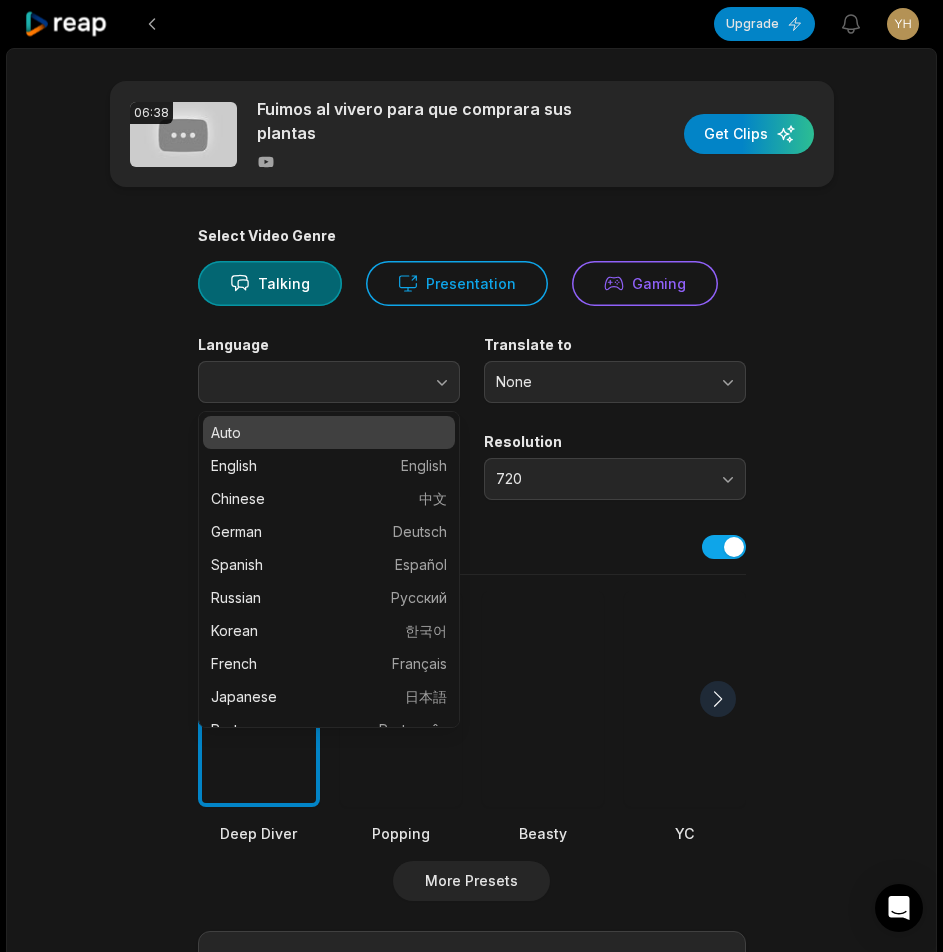 type on "****" 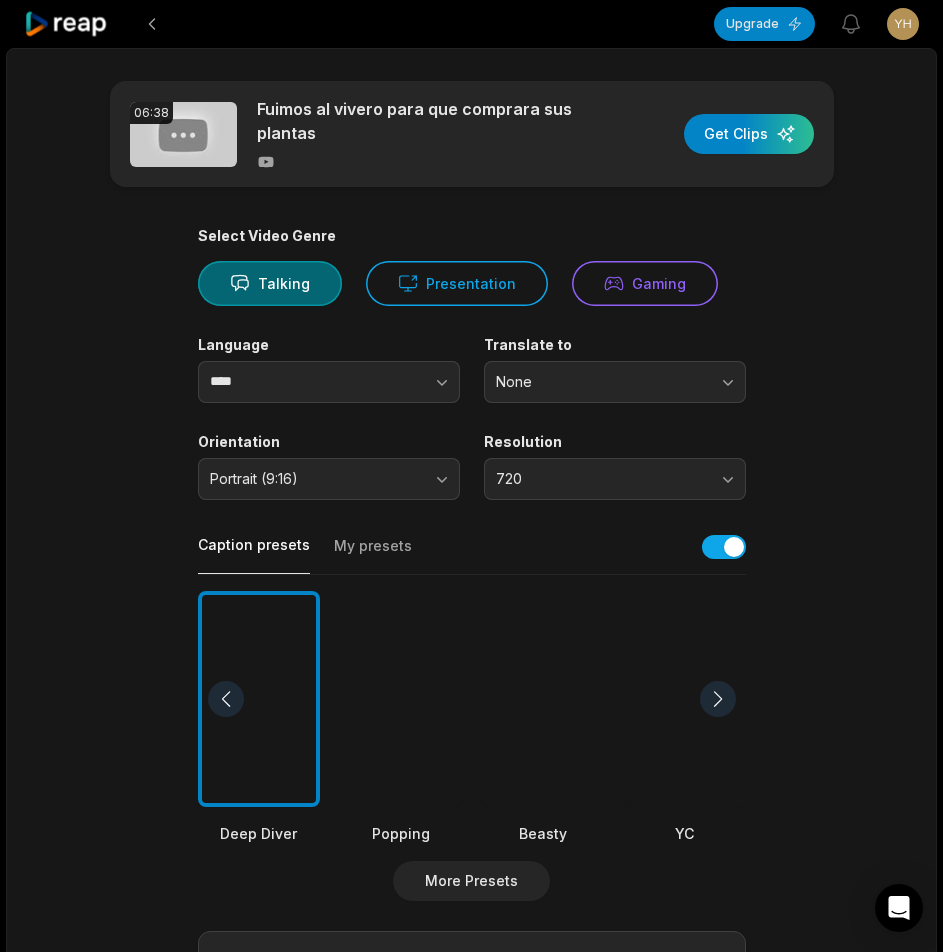 click on "[TIME] Fuimos al vivero para que comprara sus plantas Get Clips Select Video Genre Talking Presentation Gaming Language **** Translate to None Orientation Portrait (9:16) Resolution 720 Caption presets My presets Deep Diver Popping Beasty YC Playdate Pet Zen More Presets Processing Time Frame [TIME] [TIME] Auto Clip Length <30s 30s-60s 60s-90s 90s-3min Clip Topics (optional) Add specific topics that you want AI to clip from the video." at bounding box center (471, 693) 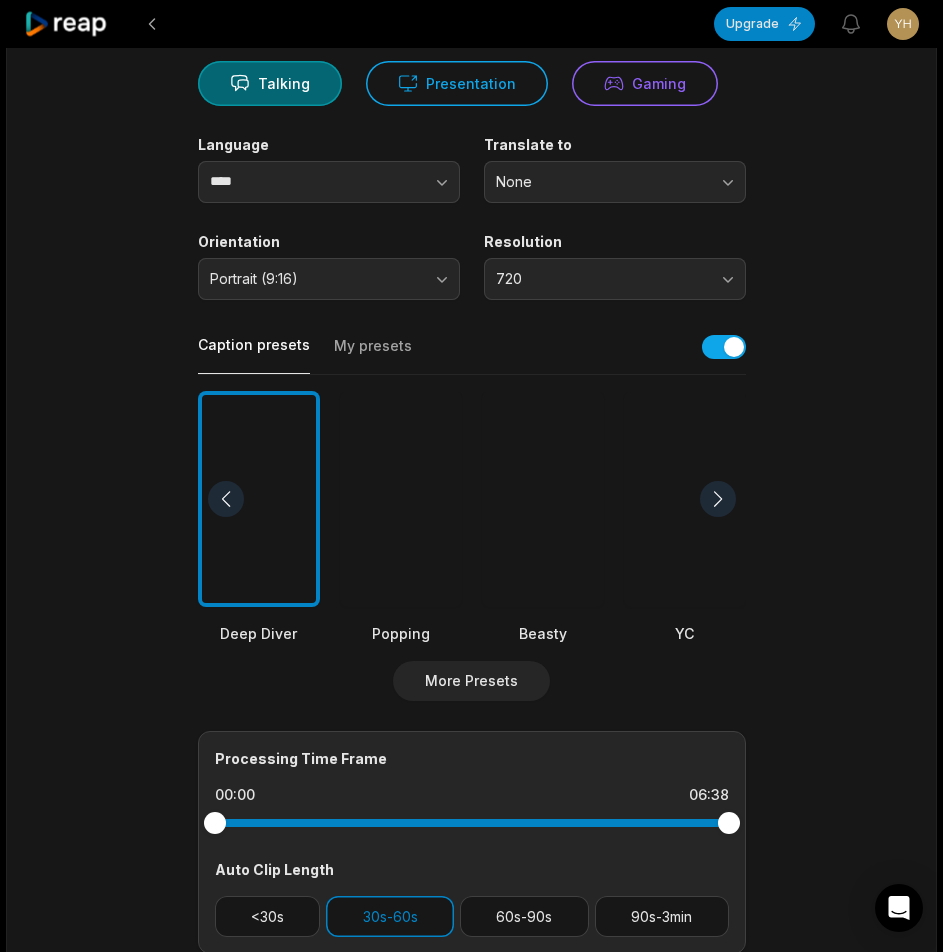 scroll, scrollTop: 300, scrollLeft: 0, axis: vertical 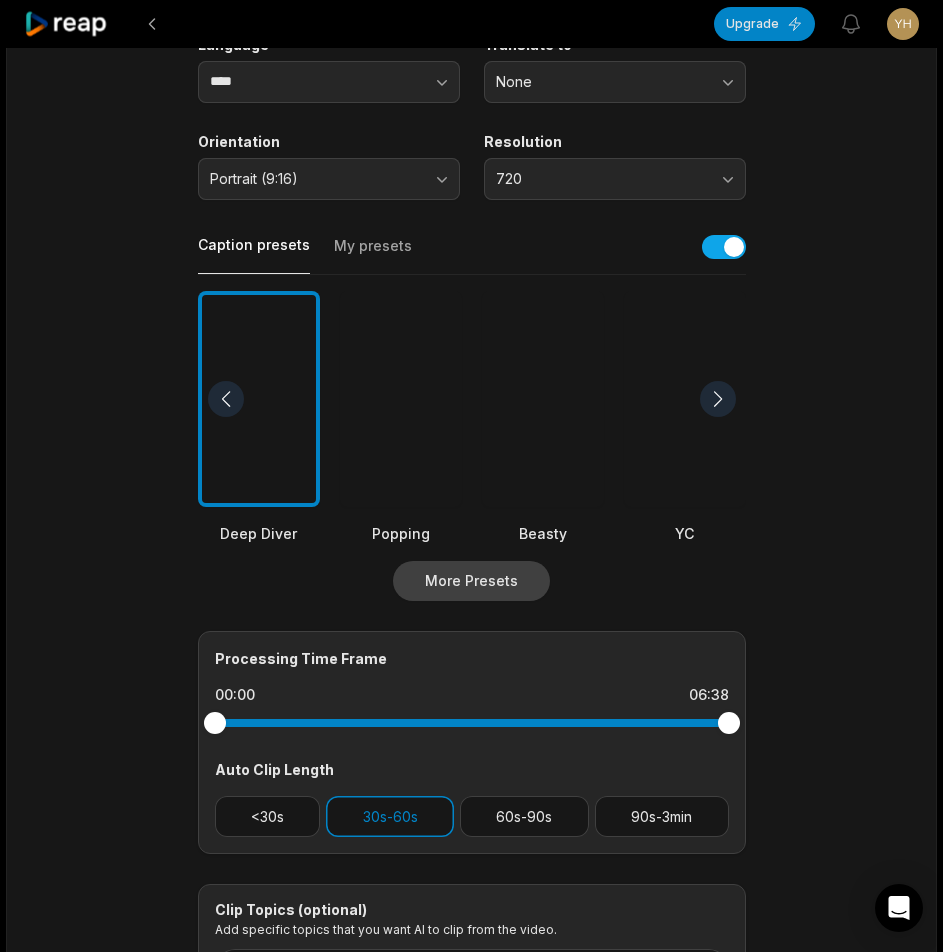 click on "More Presets" at bounding box center (471, 581) 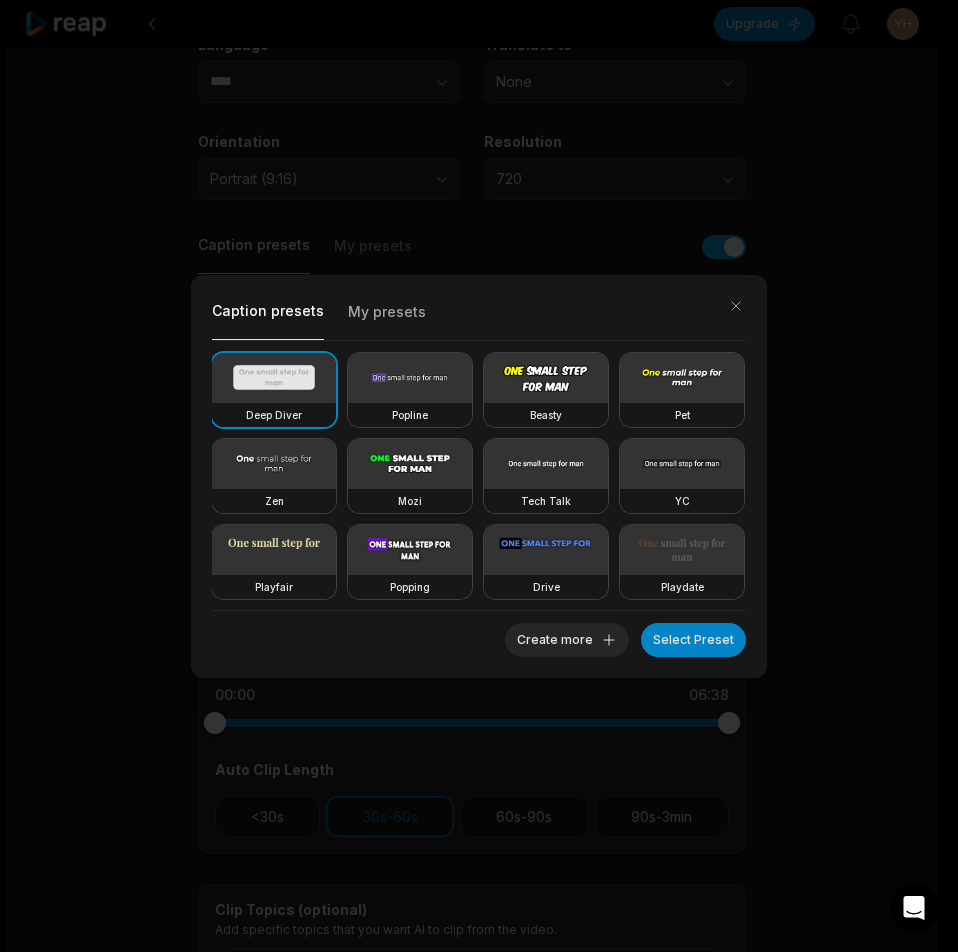 click at bounding box center [410, 464] 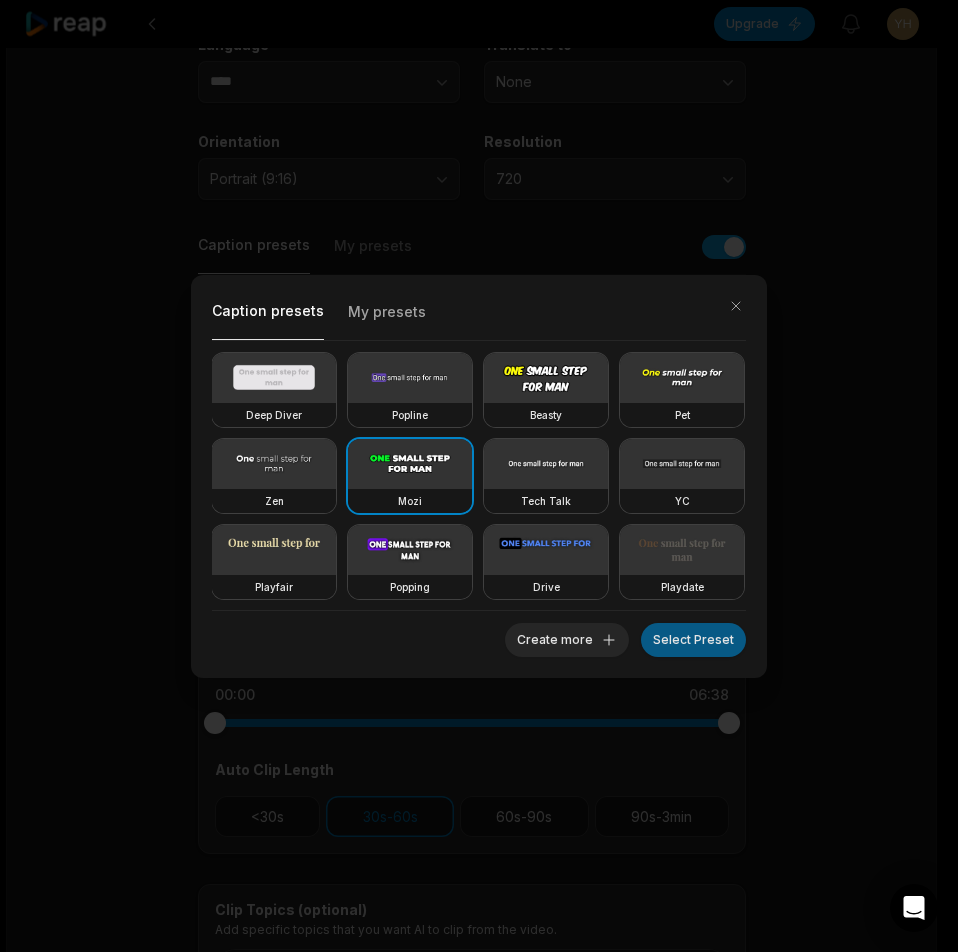 click on "Select Preset" at bounding box center [693, 640] 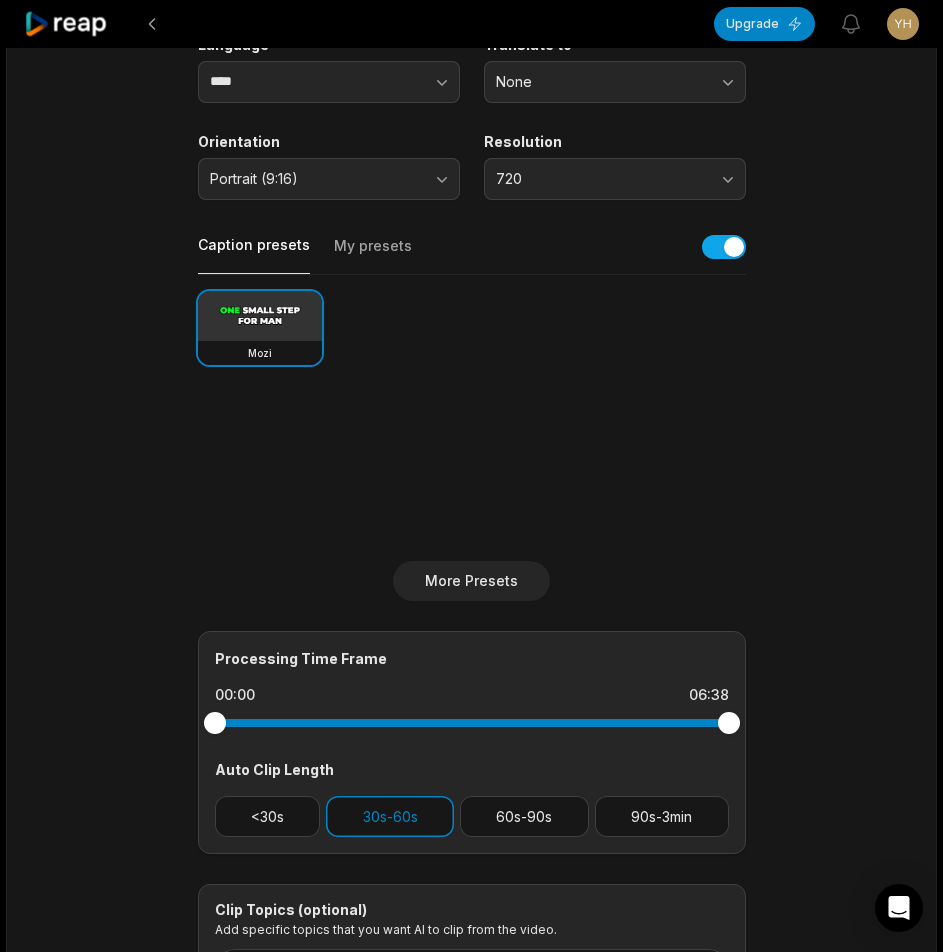 scroll, scrollTop: 498, scrollLeft: 0, axis: vertical 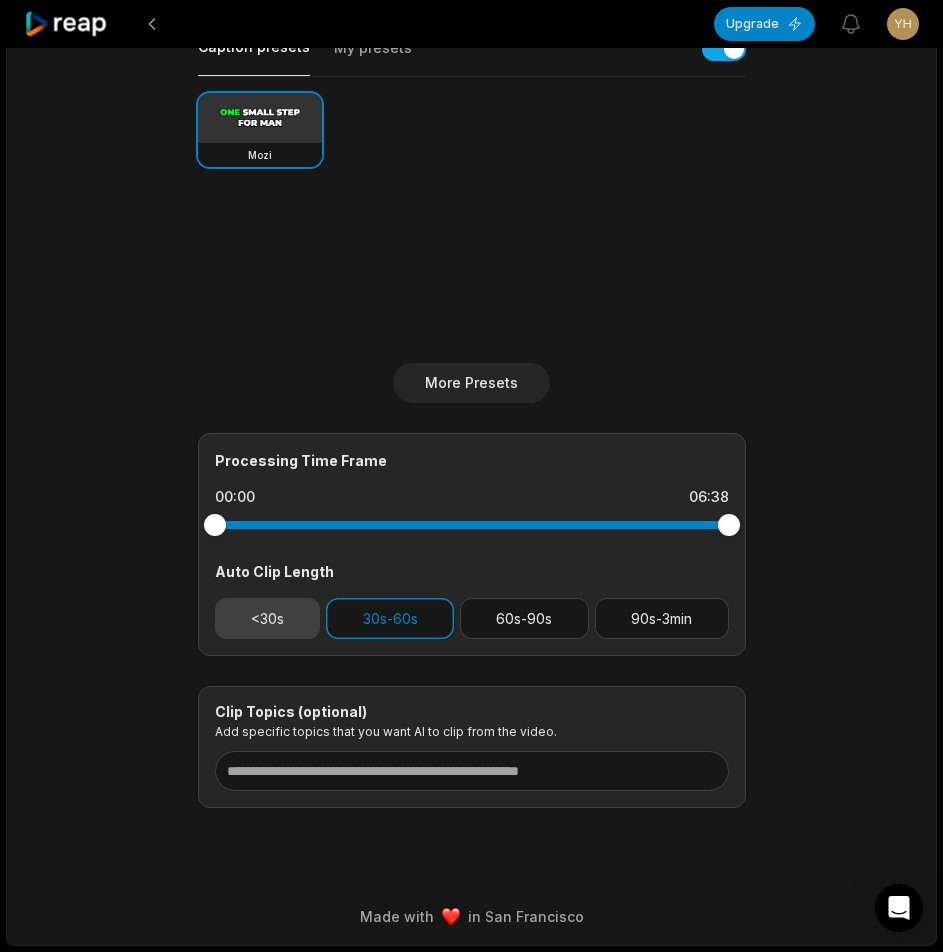 click on "<30s" at bounding box center (268, 618) 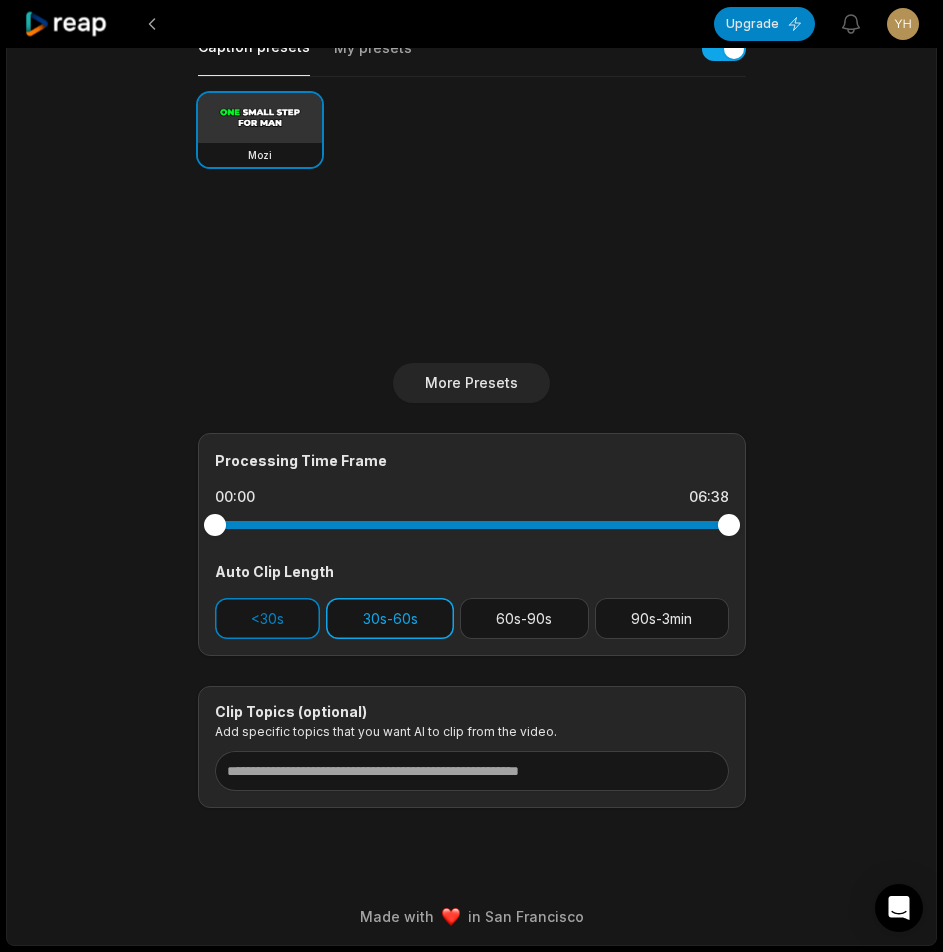 click on "30s-60s" at bounding box center (390, 618) 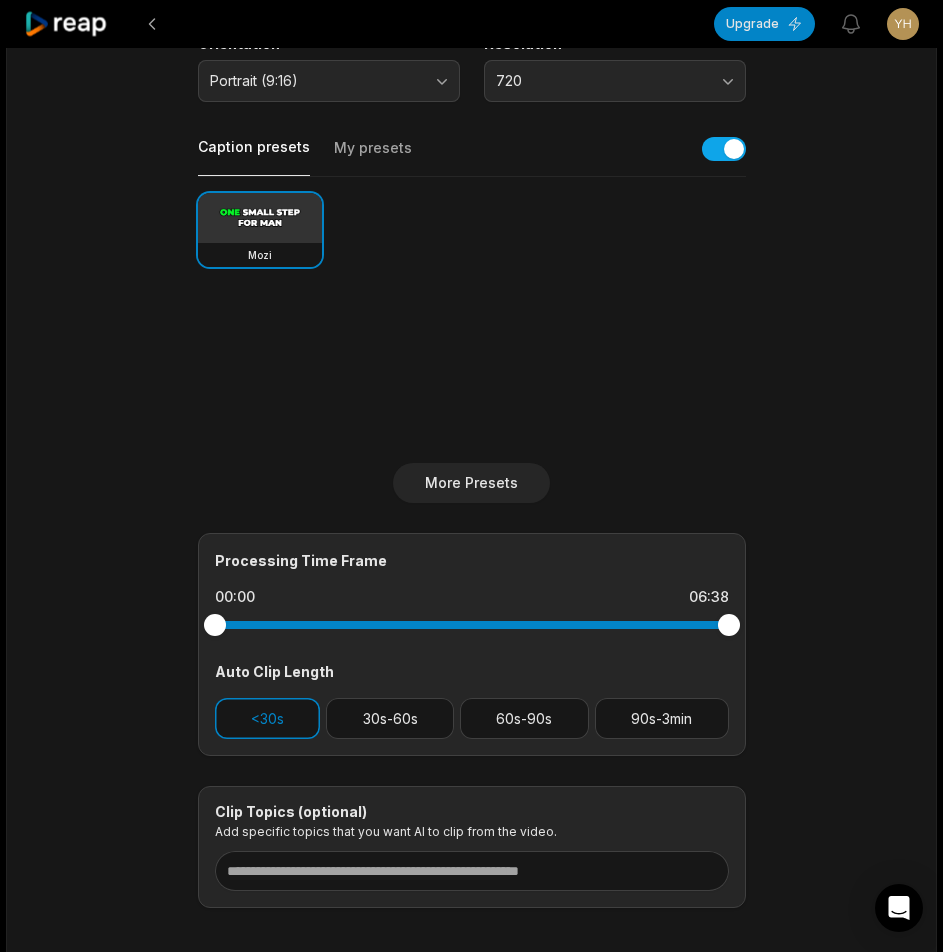 scroll, scrollTop: 0, scrollLeft: 0, axis: both 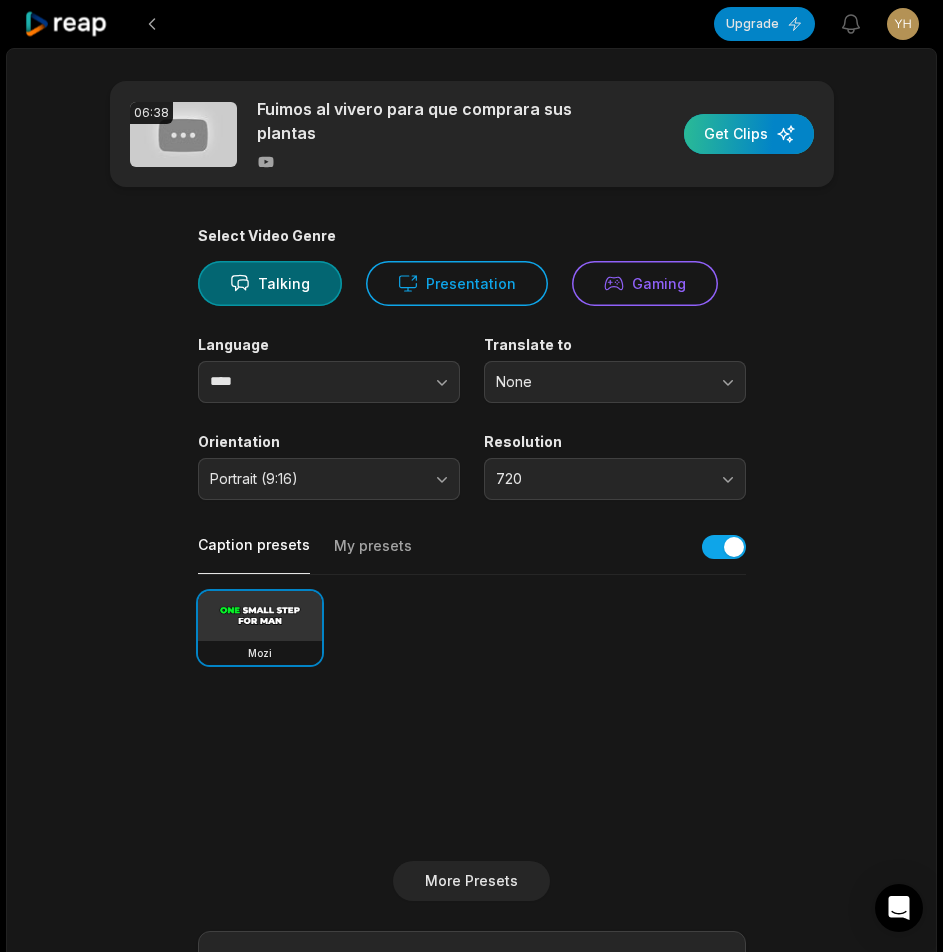 click at bounding box center (749, 134) 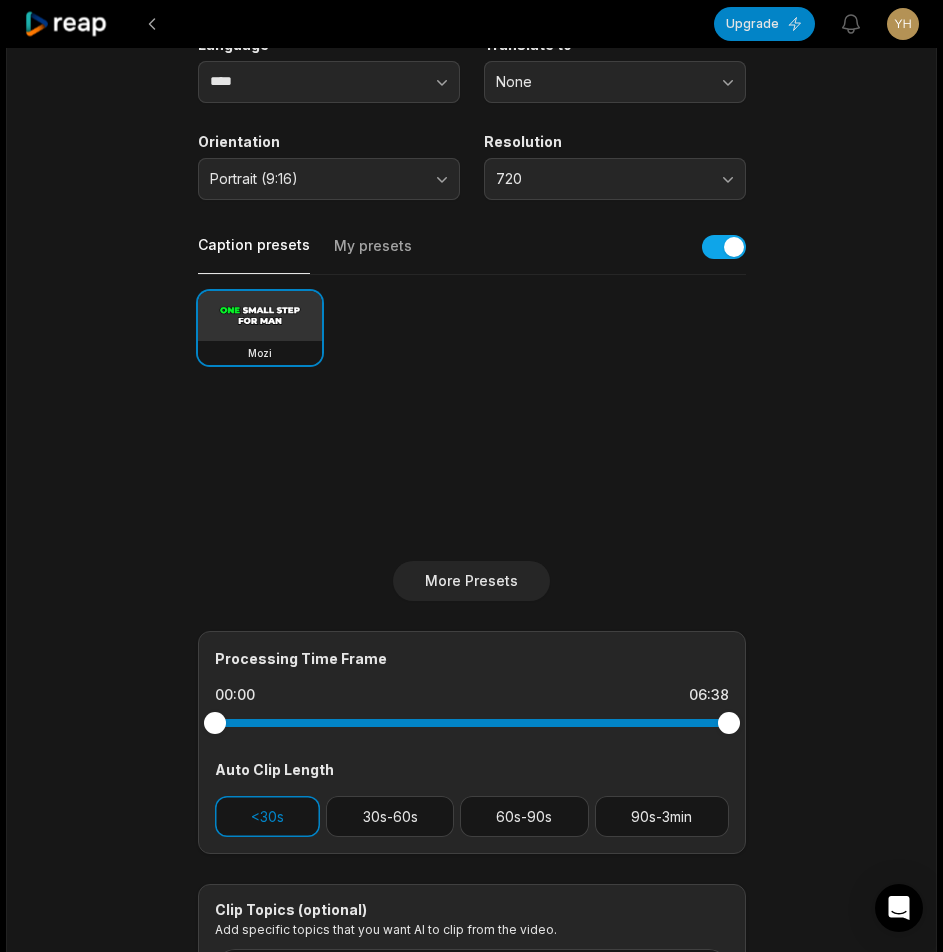 scroll, scrollTop: 498, scrollLeft: 0, axis: vertical 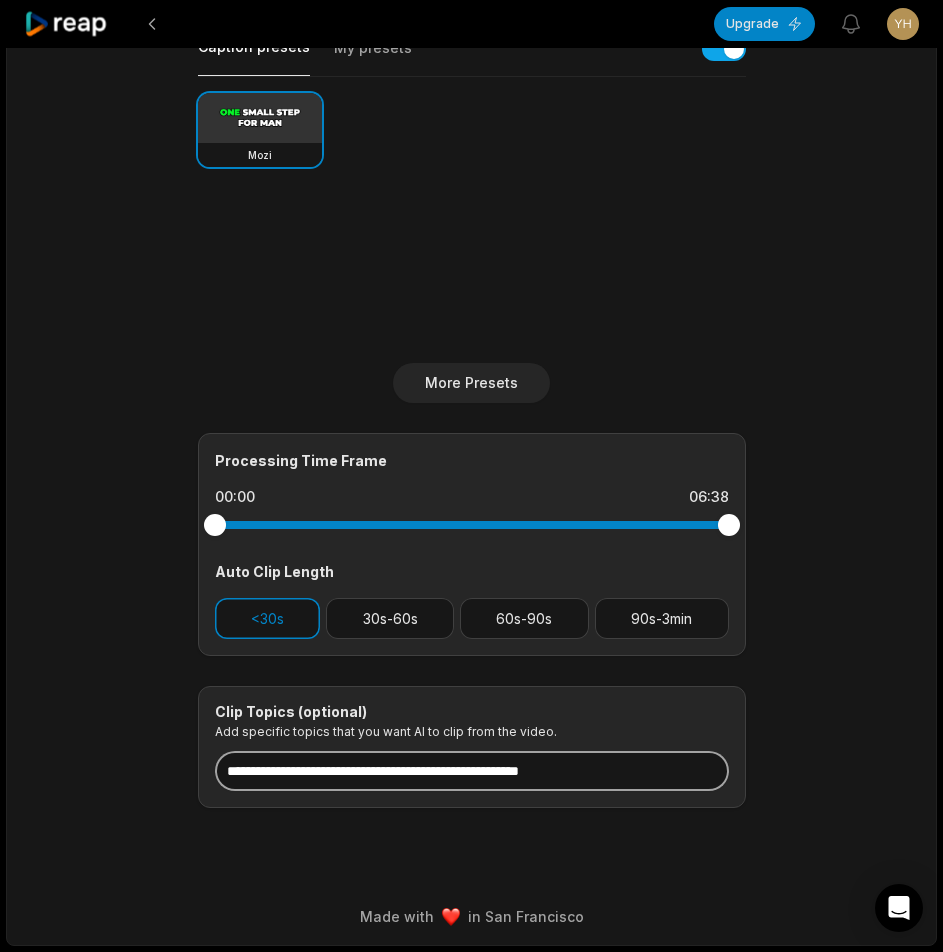click at bounding box center [472, 771] 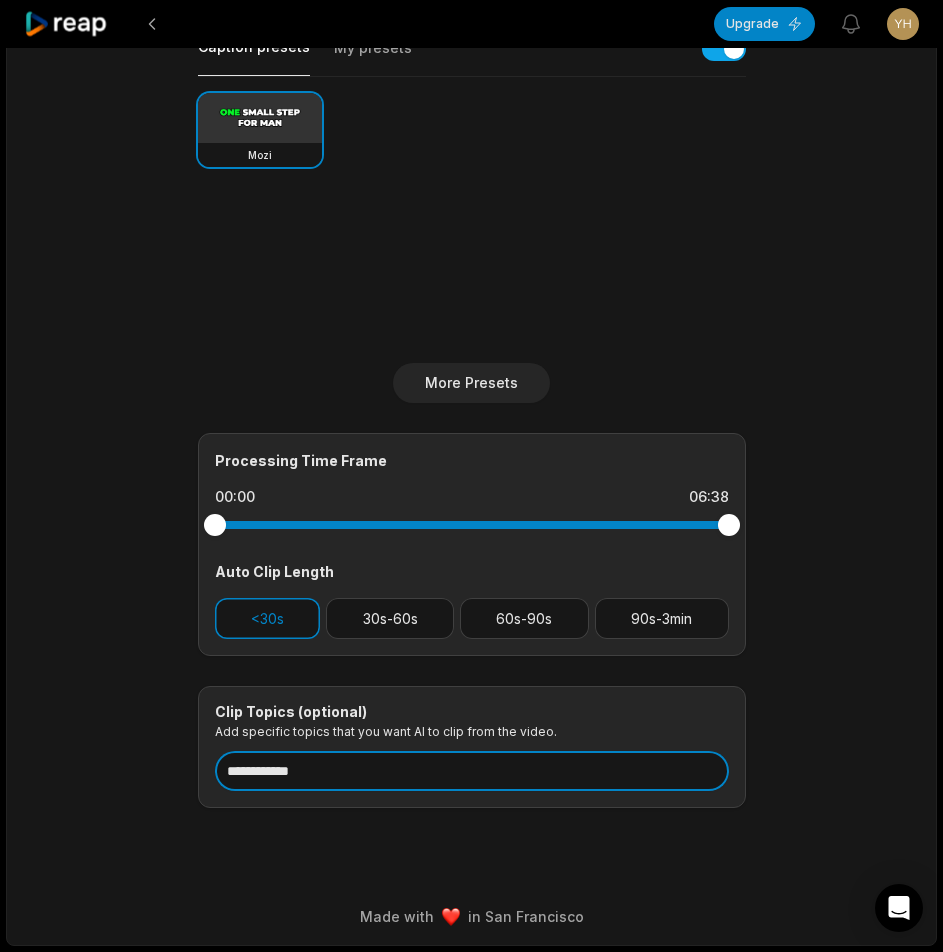 scroll, scrollTop: 0, scrollLeft: 0, axis: both 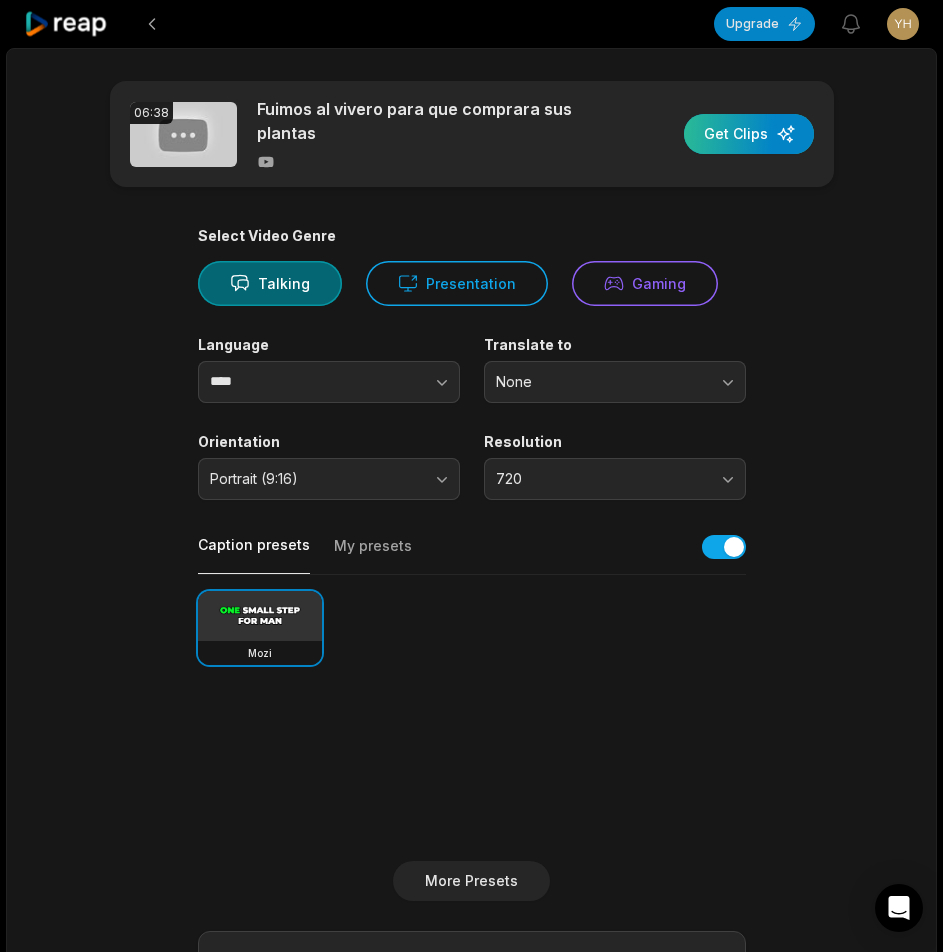 type on "**********" 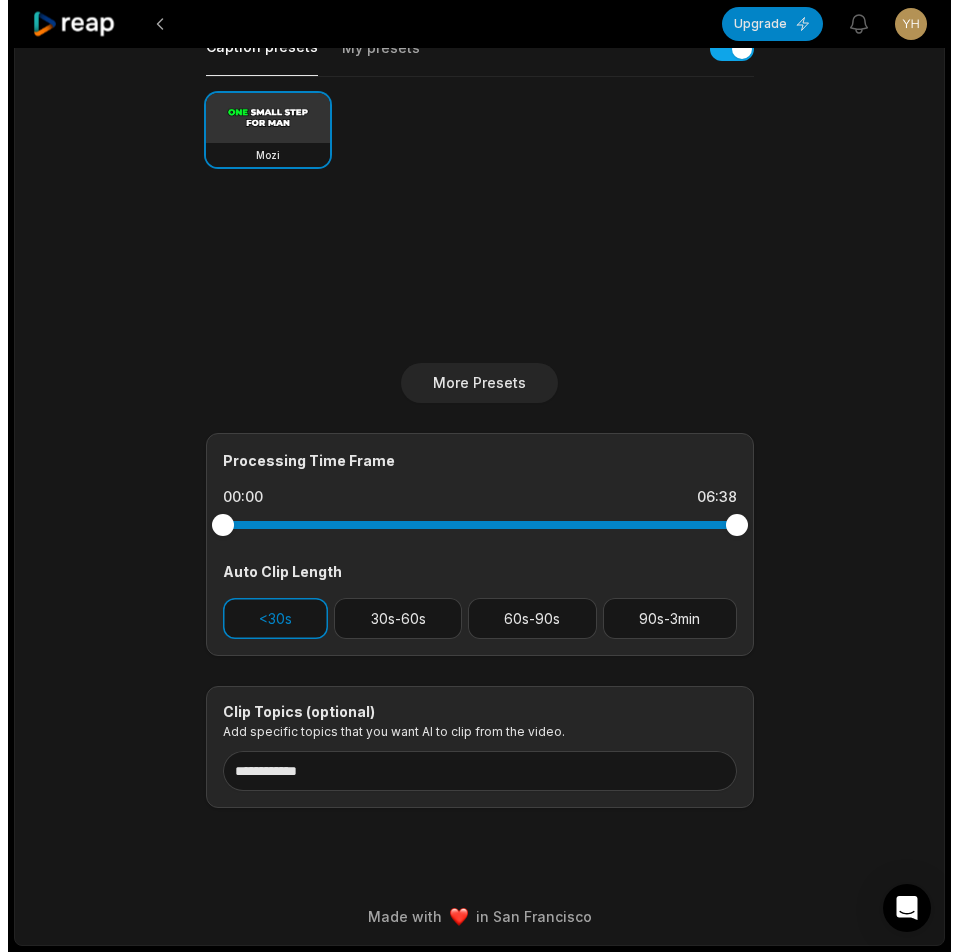scroll, scrollTop: 0, scrollLeft: 0, axis: both 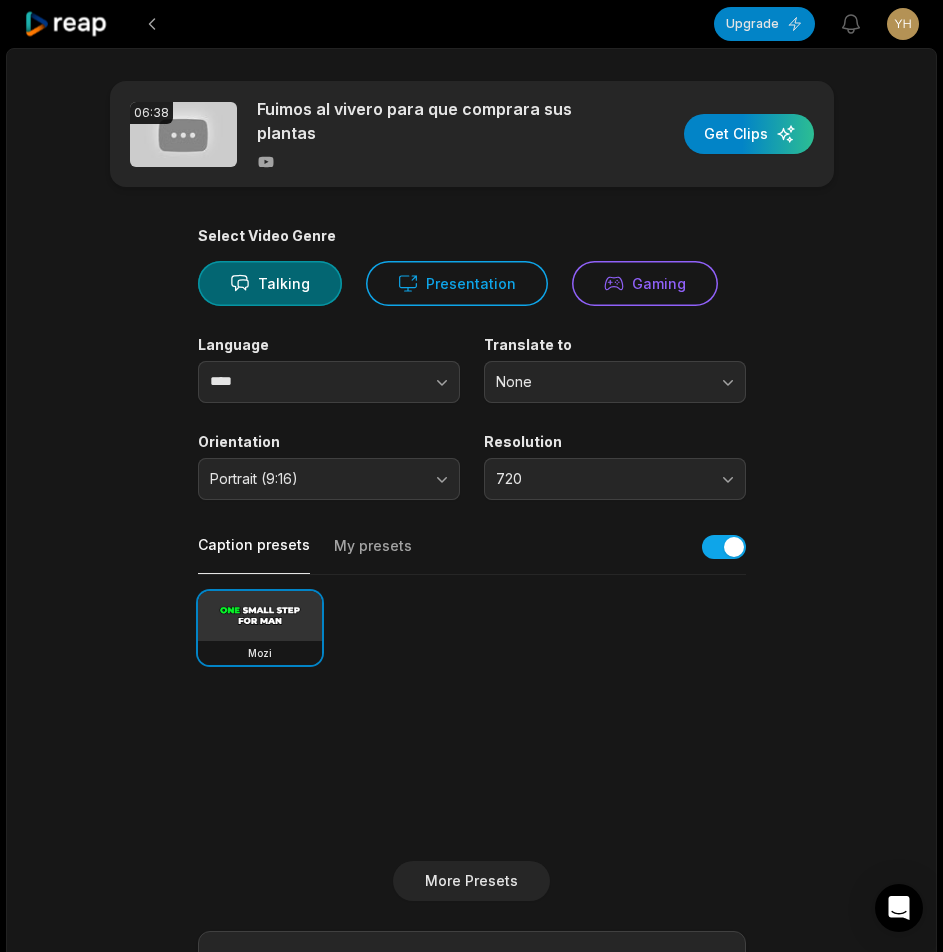 click 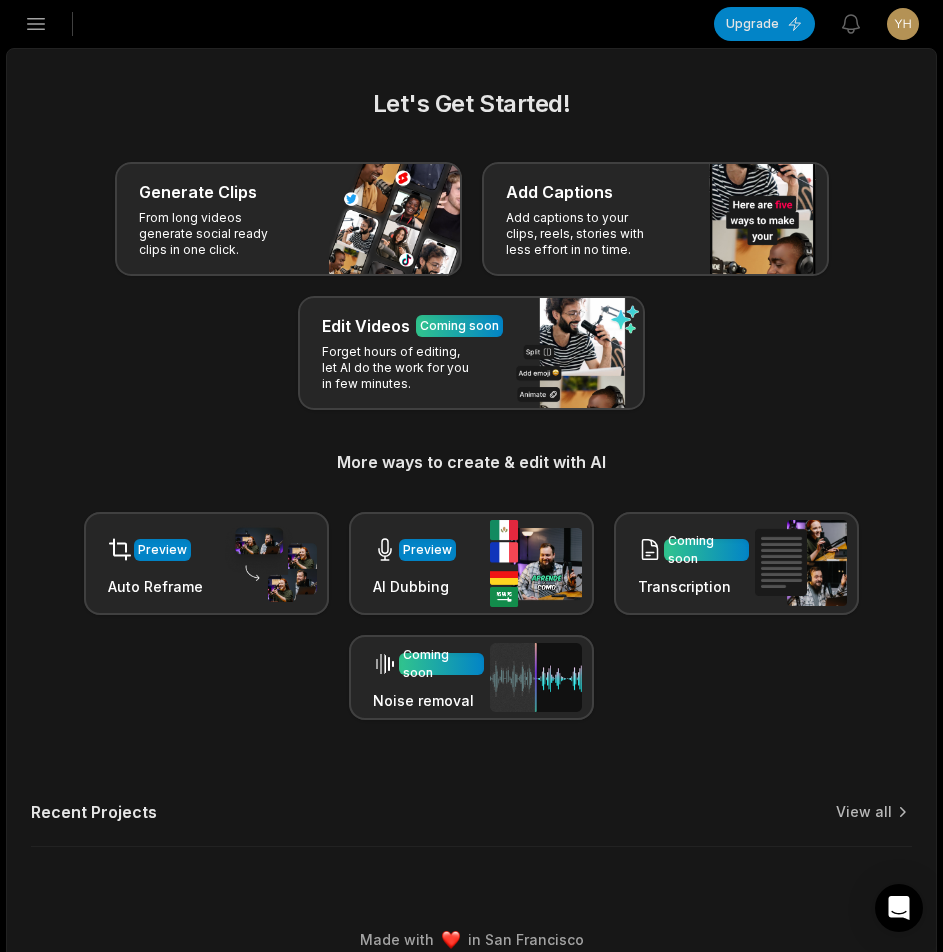 click on "Open sidebar" at bounding box center (36, 24) 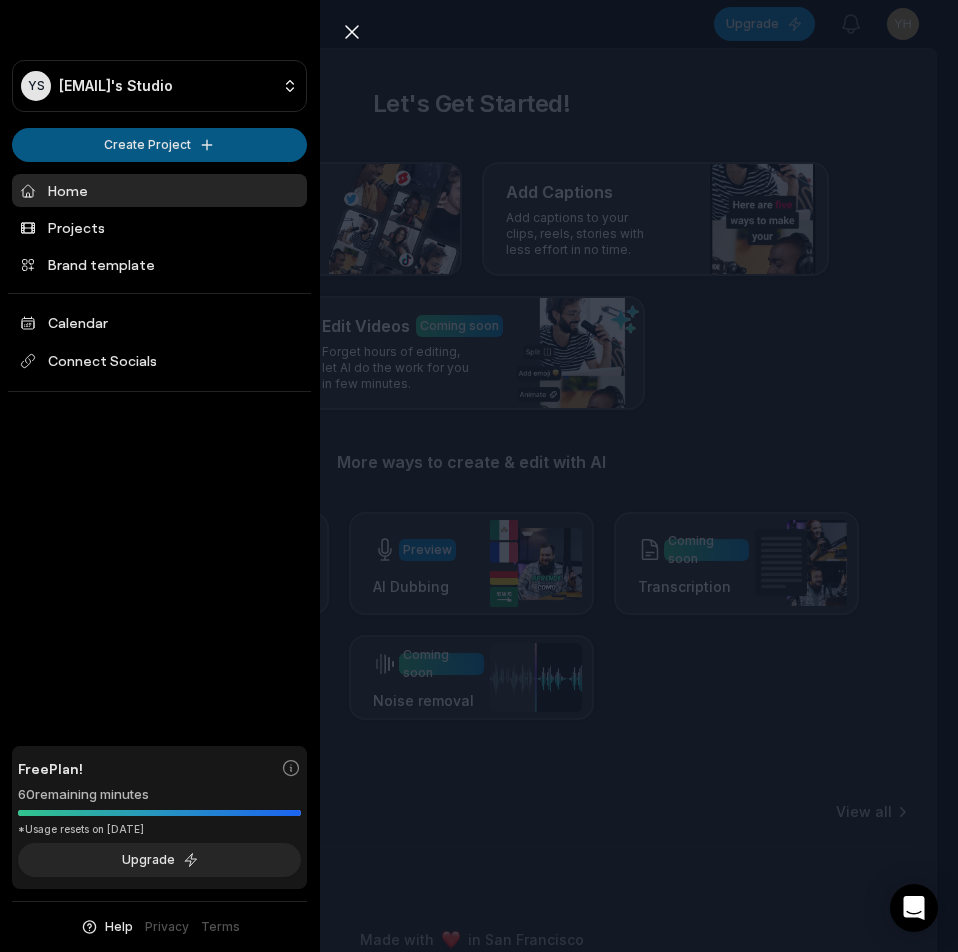 click on "YS Yhixfzgh@telegmail.com's Studio Create Project Home Projects Brand template Calendar Connect Socials Free  Plan! 60  remaining minutes *Usage resets on September 2, 2025 Upgrade Help Privacy Terms Open sidebar Upgrade View notifications Open user menu   Let's Get Started! Generate Clips From long videos generate social ready clips in one click. Add Captions Add captions to your clips, reels, stories with less effort in no time. Edit Videos Coming soon Forget hours of editing, let AI do the work for you in few minutes. More ways to create & edit with AI Preview Auto Reframe Preview AI Dubbing Coming soon Transcription Coming soon Noise removal Recent Projects View all Made with   in San Francisco
Close sidebar YS Yhixfzgh@telegmail.com's Studio Create Project Home Projects Brand template Calendar Connect Socials Free  Plan! 60  remaining minutes *Usage resets on September 2, 2025 Upgrade Help Privacy Terms" at bounding box center (479, 476) 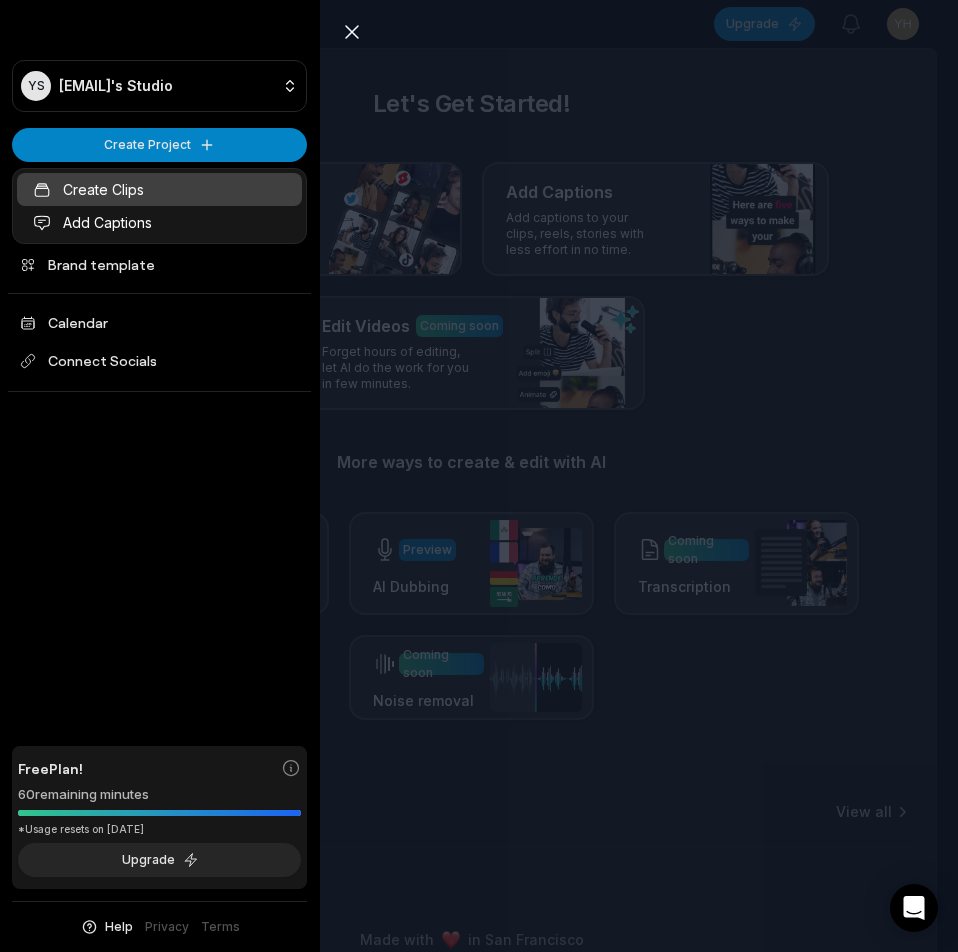 click on "Create Clips" at bounding box center (159, 189) 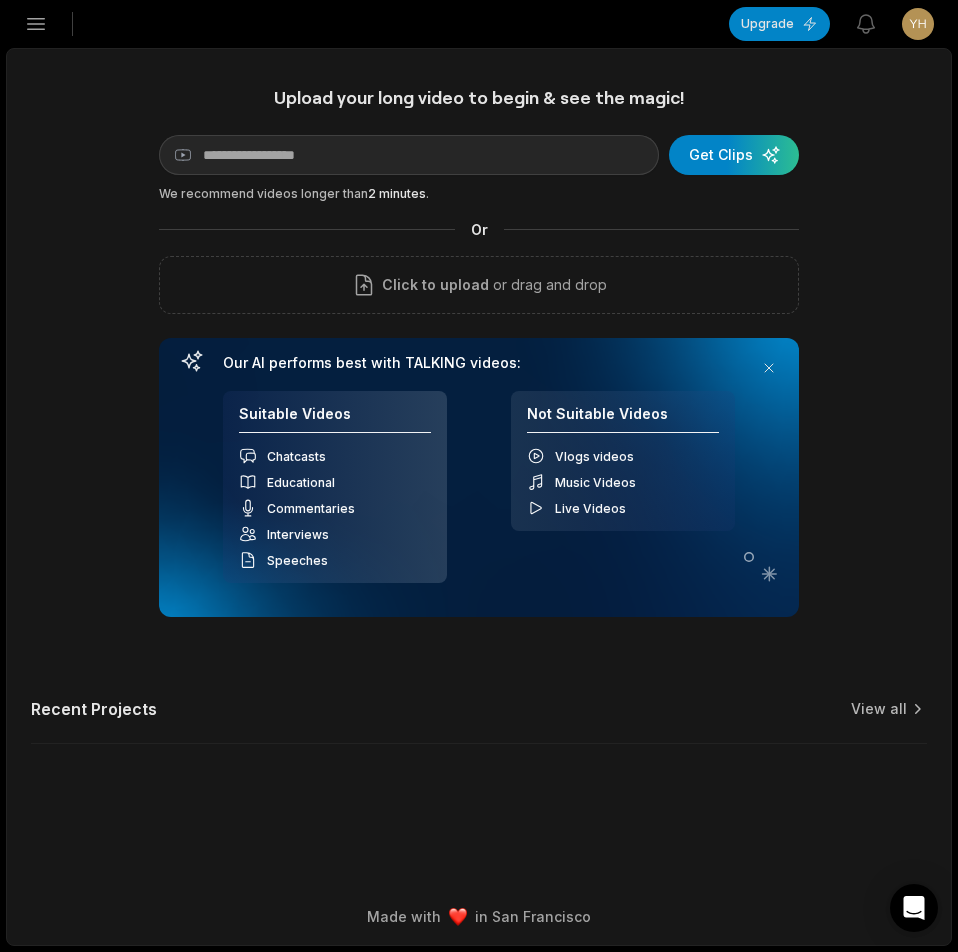 scroll, scrollTop: 0, scrollLeft: 0, axis: both 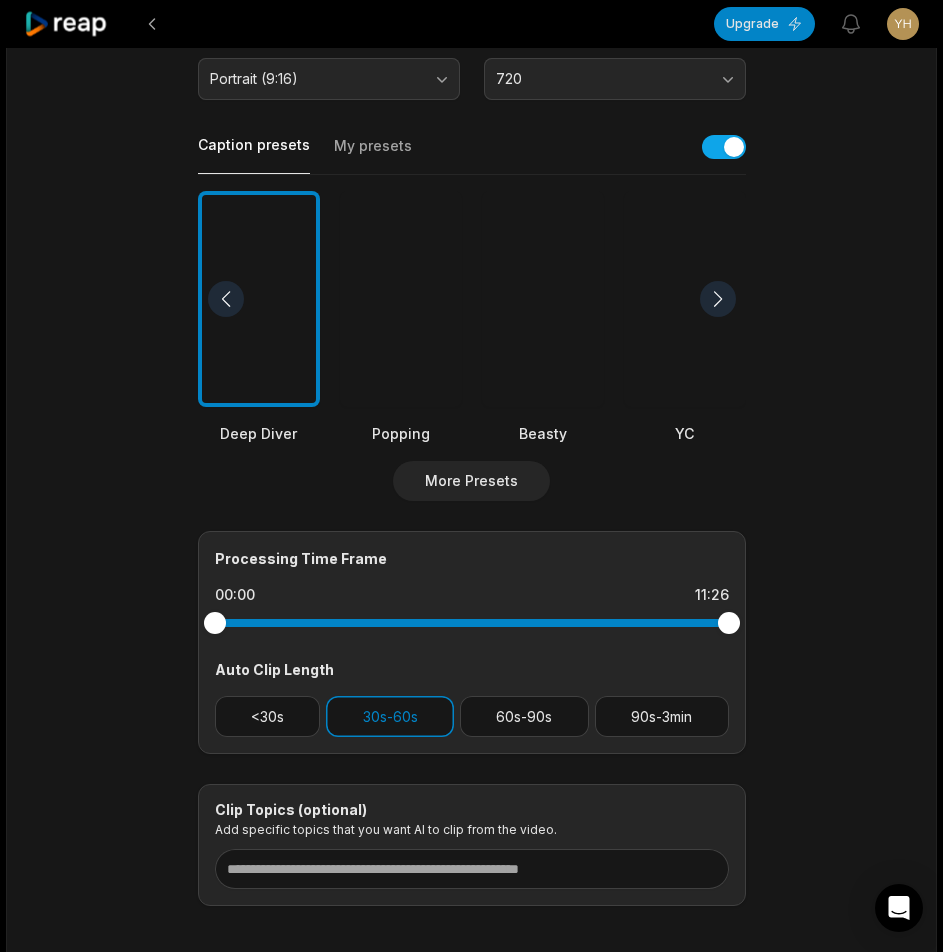 click at bounding box center [543, 299] 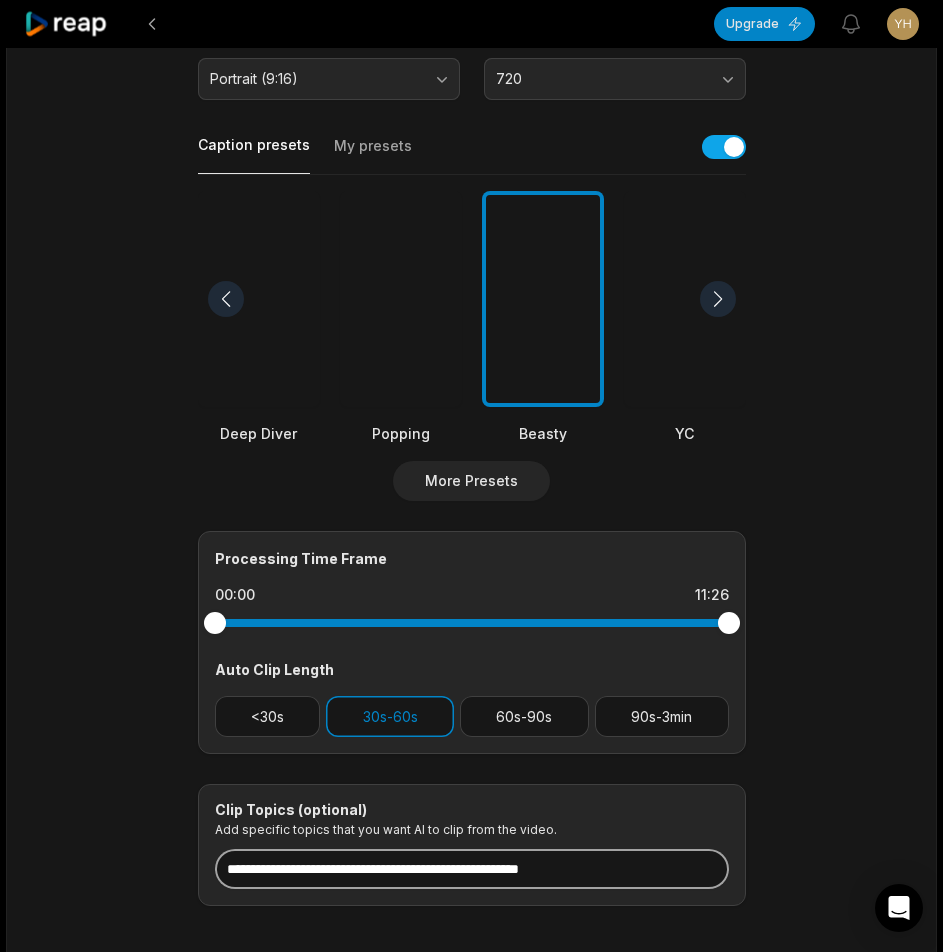 click at bounding box center [472, 869] 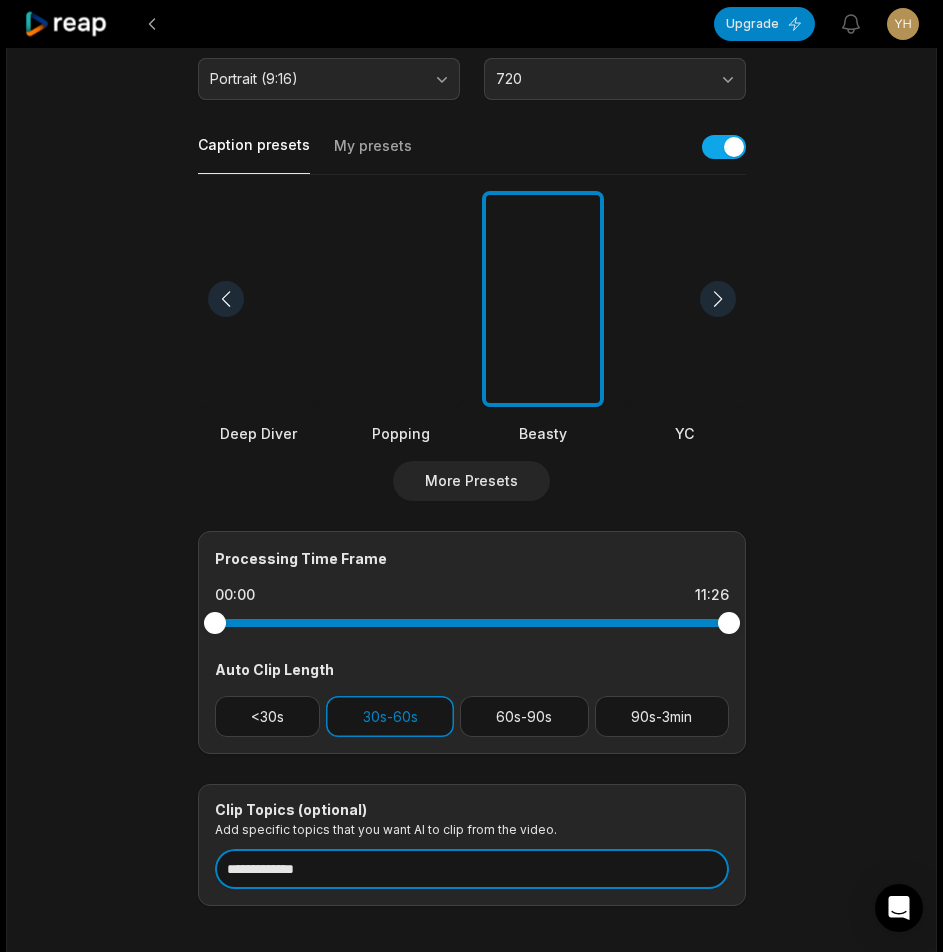 scroll, scrollTop: 0, scrollLeft: 0, axis: both 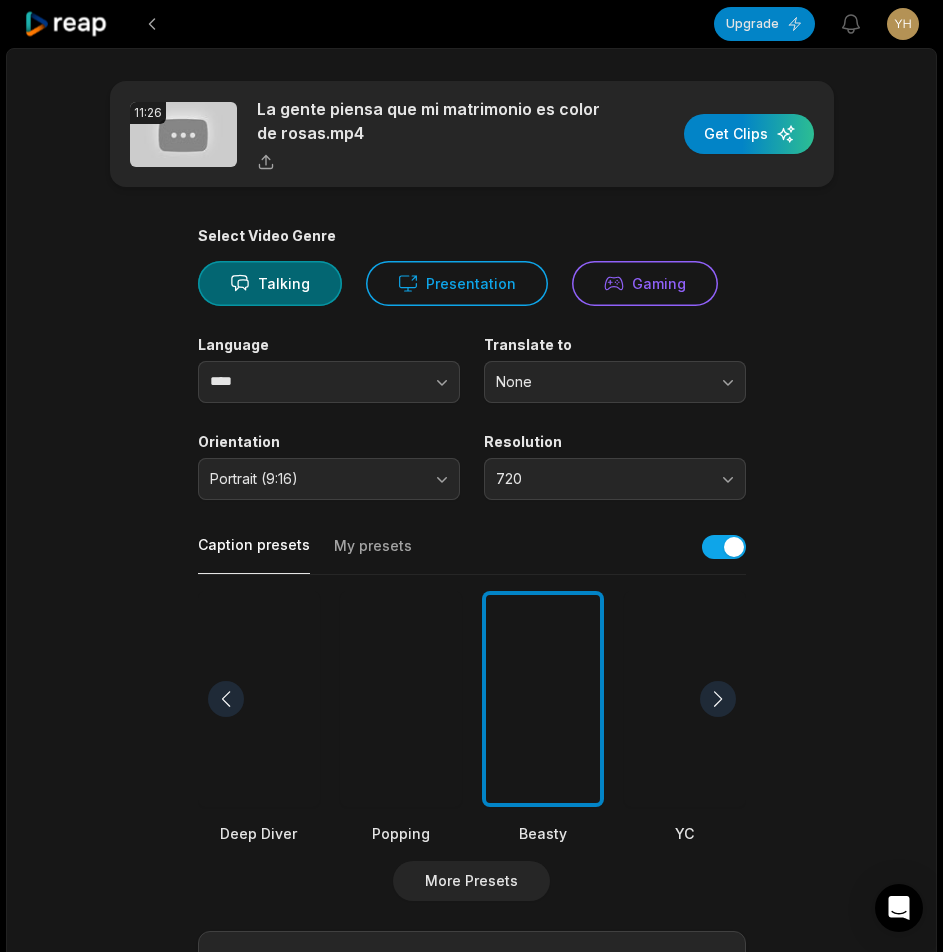 type on "**********" 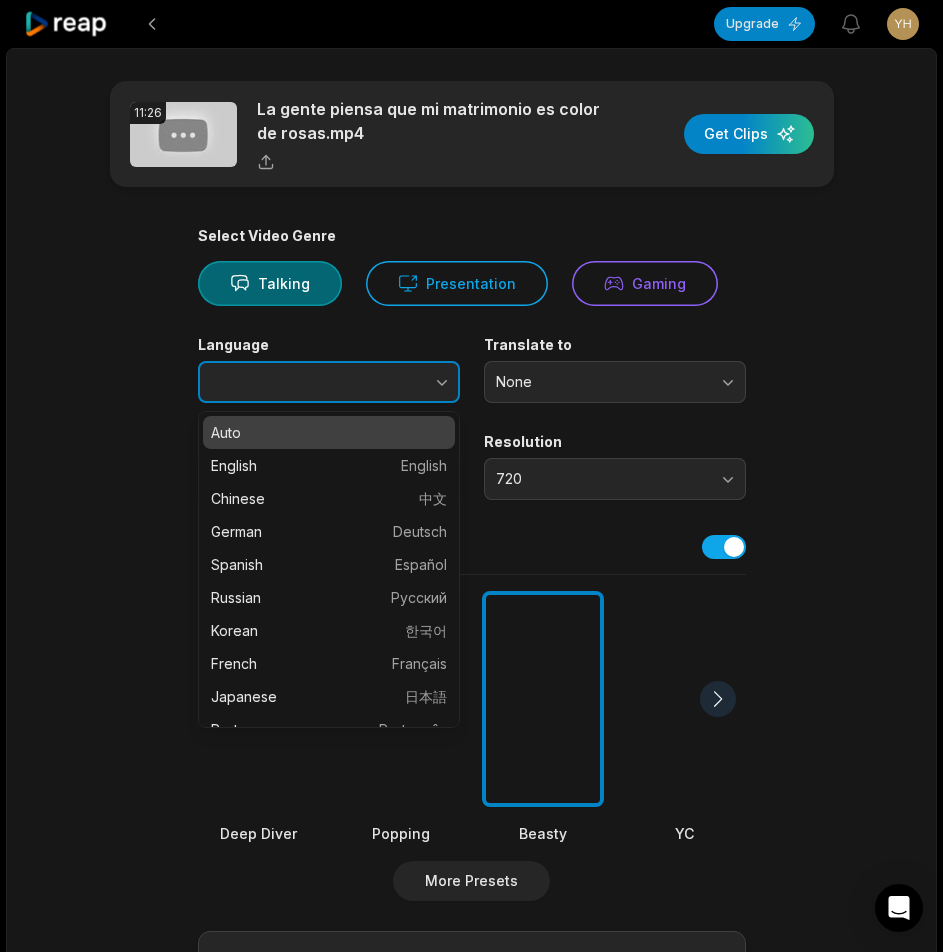 click at bounding box center (402, 382) 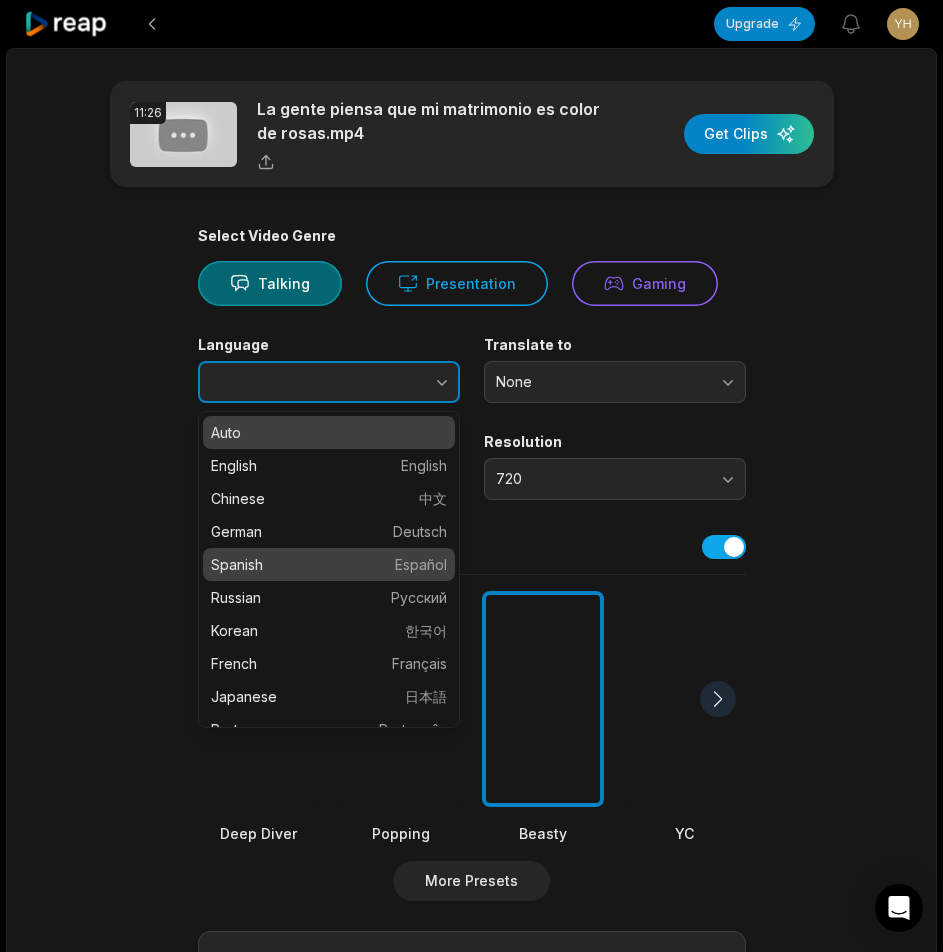 type on "*******" 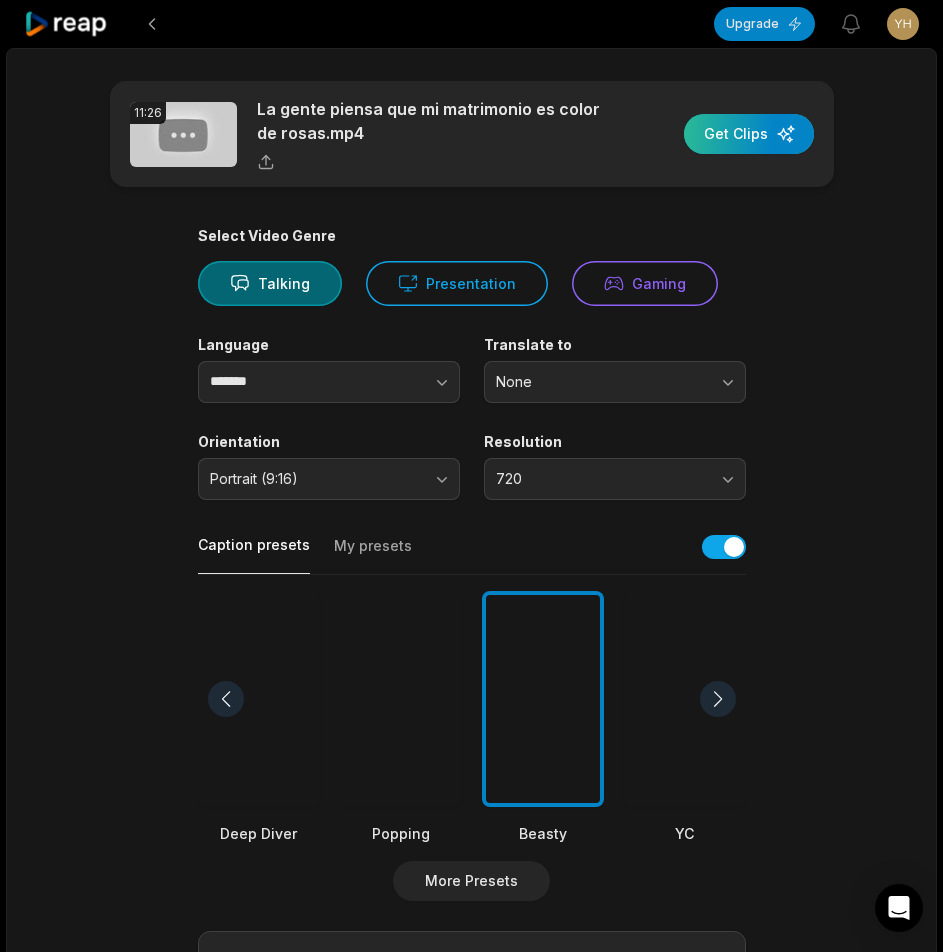 click at bounding box center [749, 134] 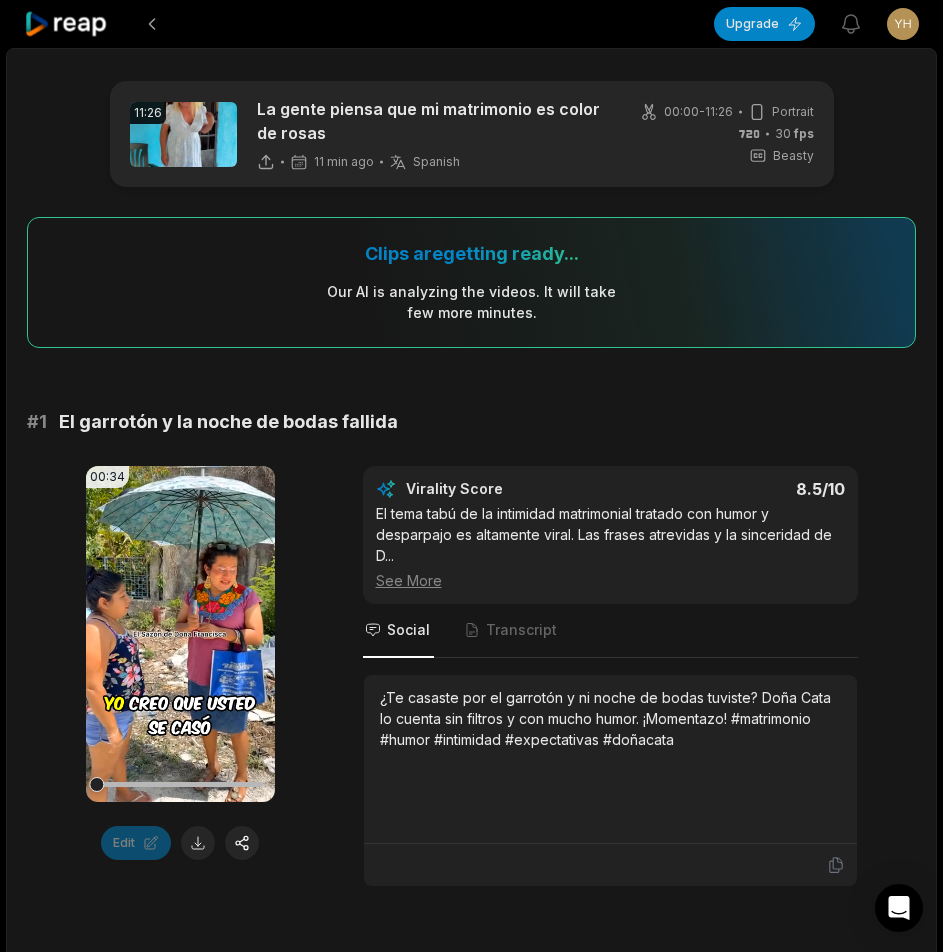 scroll, scrollTop: 300, scrollLeft: 0, axis: vertical 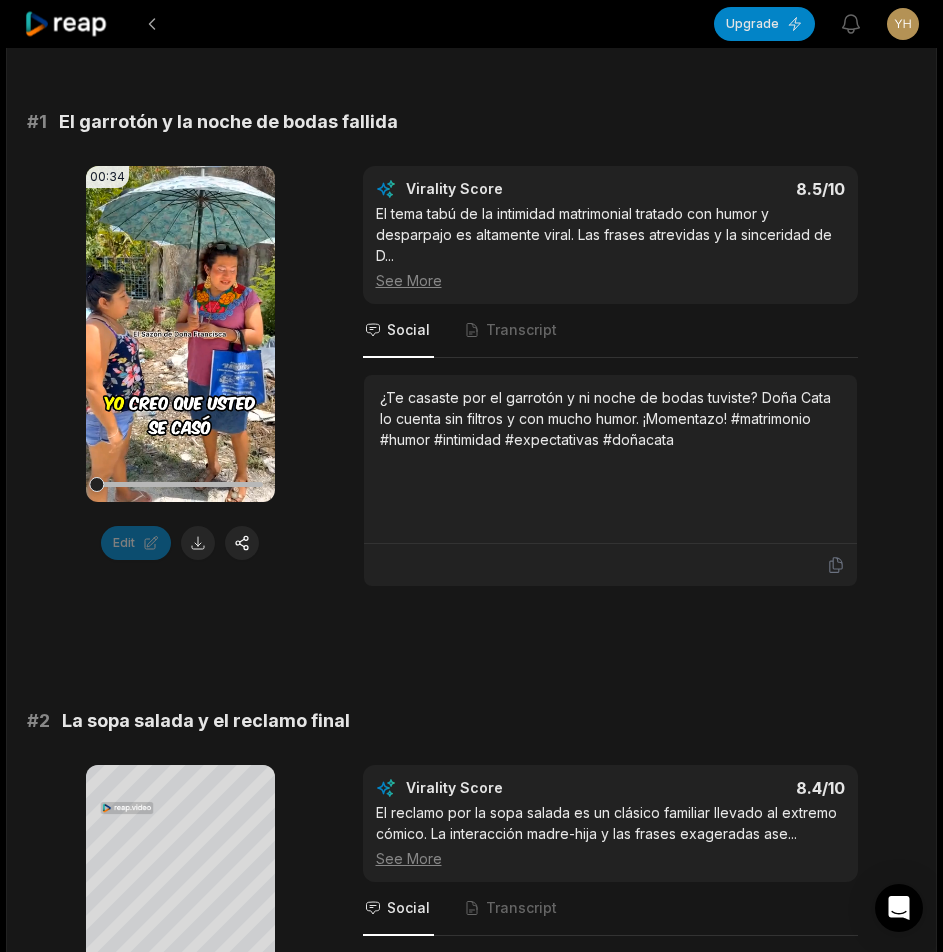 click at bounding box center (198, 543) 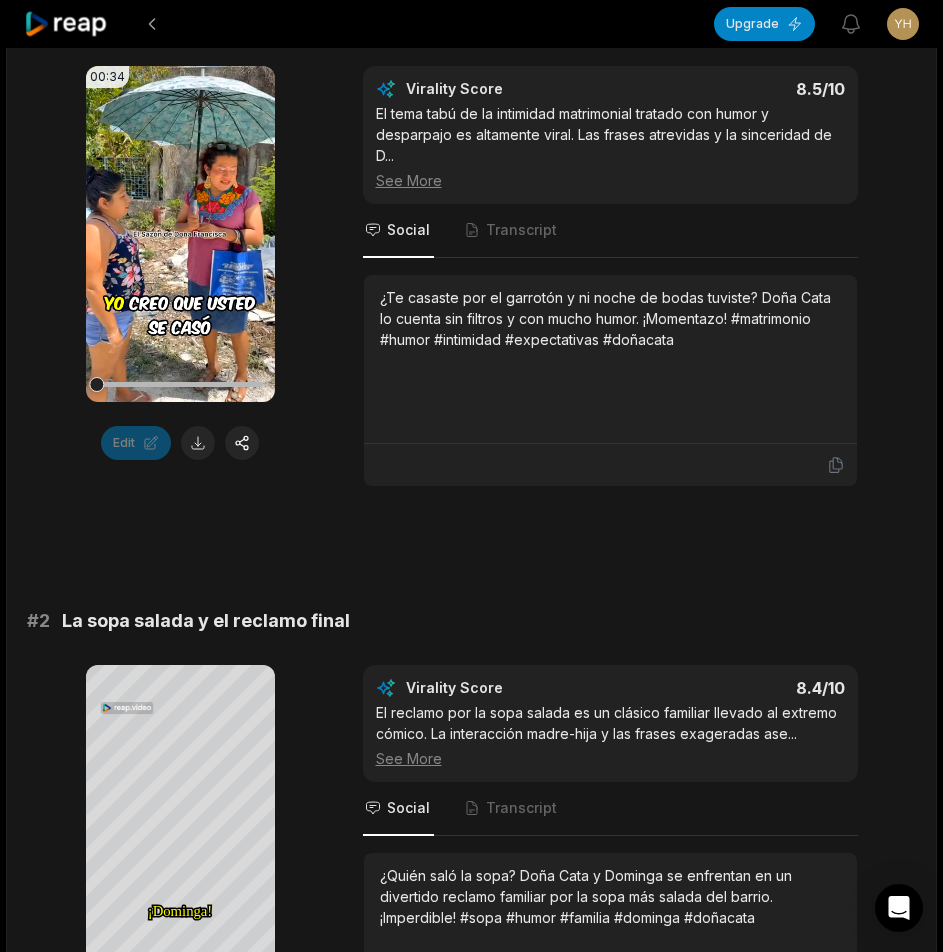 scroll, scrollTop: 800, scrollLeft: 0, axis: vertical 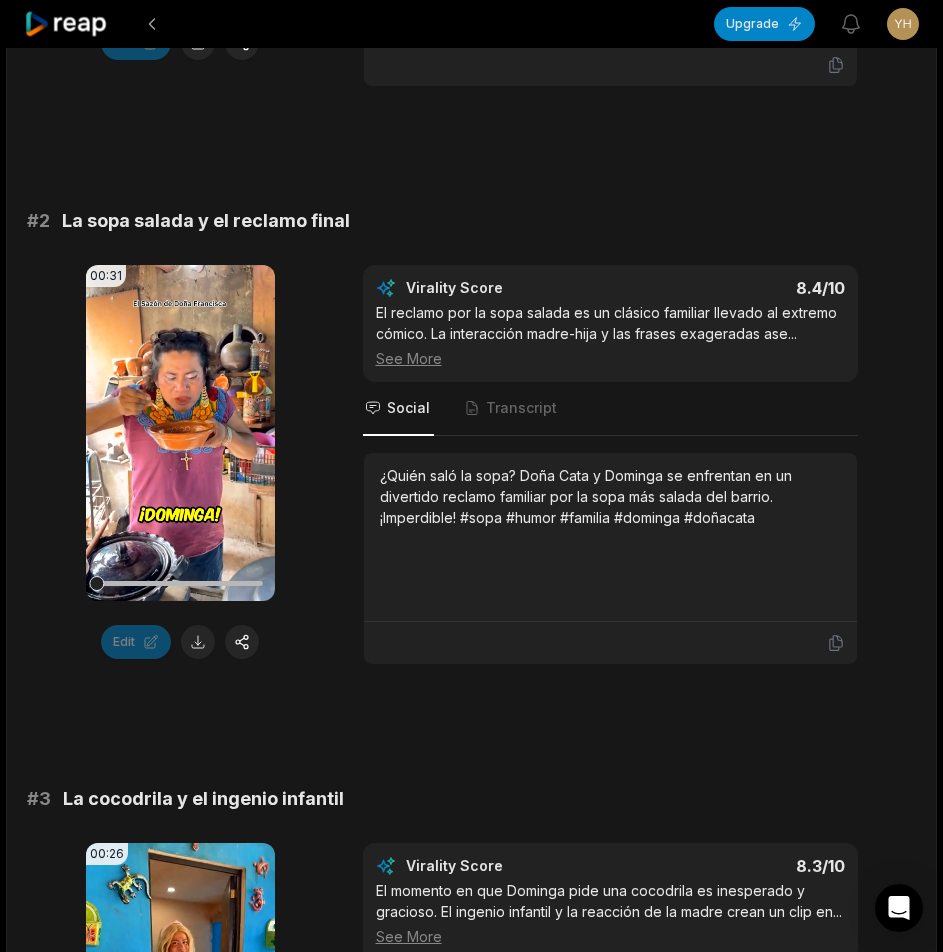 click on "# 1 El garrotón y la noche de bodas fallida 00:34 Your browser does not support mp4 format. Edit Virality Score 8.5 /10 El tema tabú de la intimidad matrimonial tratado con humor y desparpajo es altamente viral. Las frases atrevidas y la sinceridad de D ...   See More Social Transcript ¿Te casaste por el garrotón y ni noche de bodas tuviste? Doña Cata lo cuenta sin filtros y con mucho humor. ¡Momentazo! #matrimonio #humor #intimidad #expectativas #doñacata # 2 La sopa salada y el reclamo final 00:31 Your browser does not support mp4 format. Edit Virality Score 8.4 /10 El reclamo por la sopa salada es un clásico familiar llevado al extremo cómico. La interacción madre-hija y las frases exageradas ase ...   See More Social Transcript ¿Quién saló la sopa? Doña Cata y Dominga se enfrentan en un divertido reclamo familiar por la sopa más salada del barrio. ¡Imperdible! #sopa #humor #familia #dominga #doñacata # 3 La cocodrila y el ingenio infantil 00:26 Your browser does not support mp4 format." at bounding box center [471, 2459] 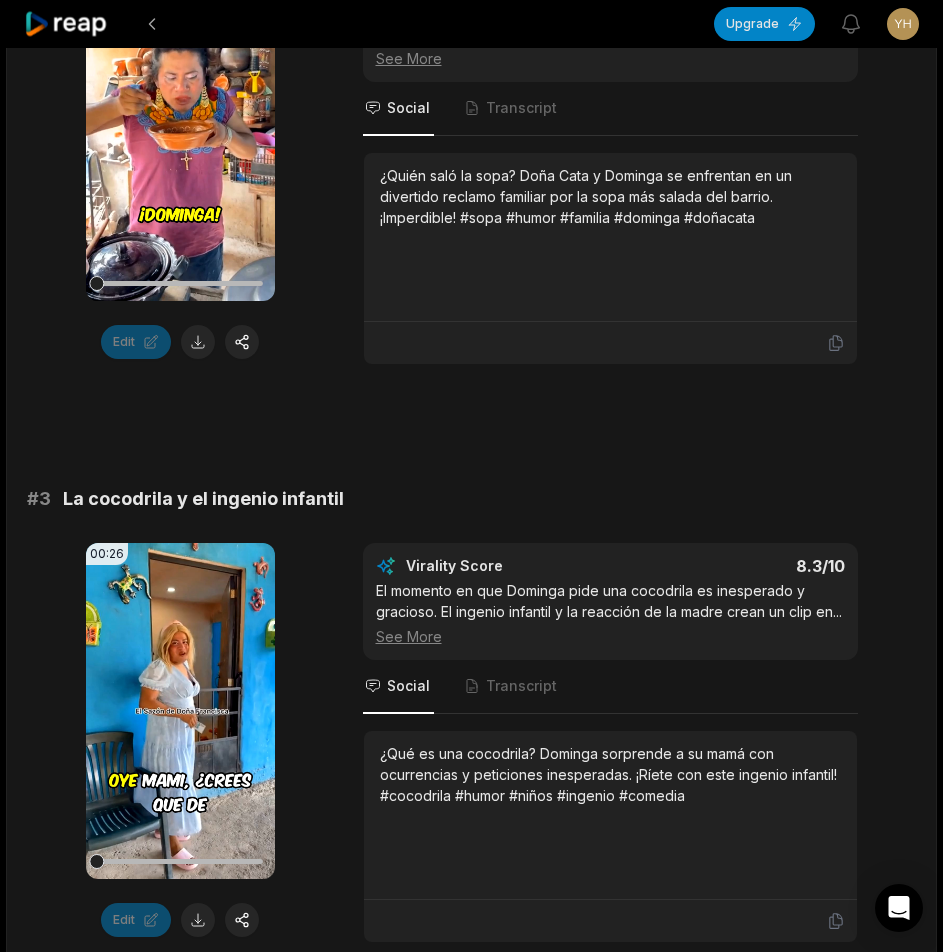 scroll, scrollTop: 1500, scrollLeft: 0, axis: vertical 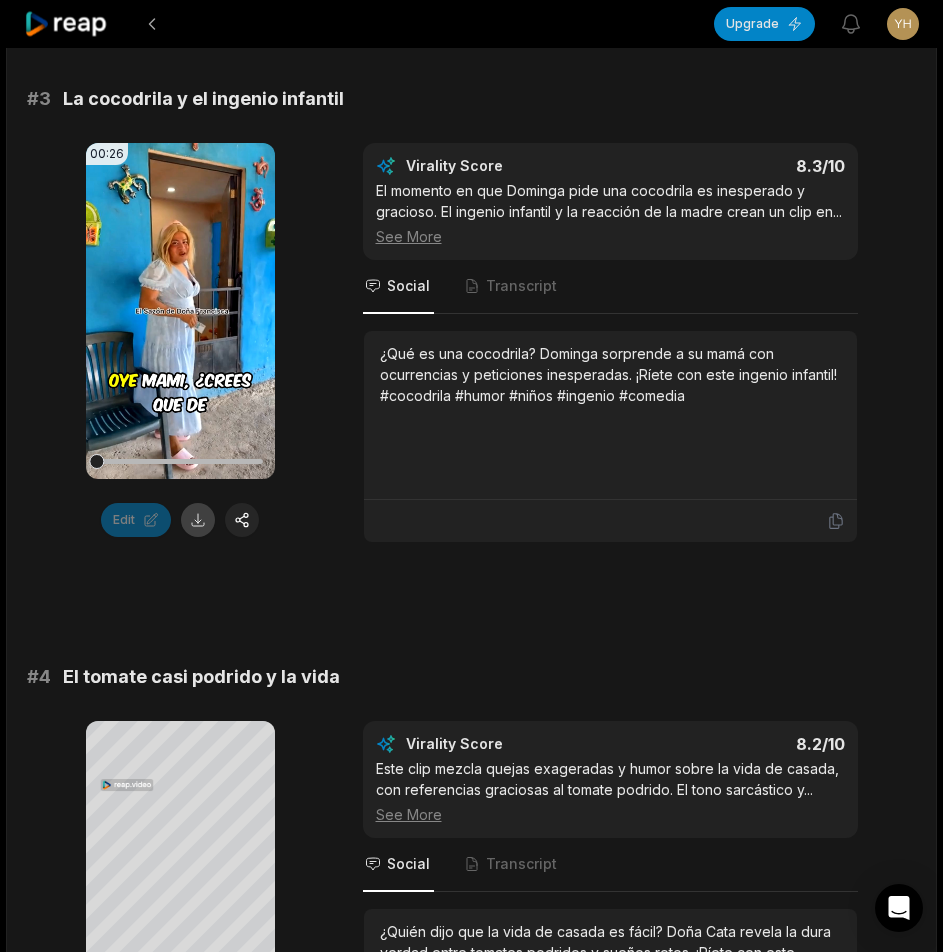 click at bounding box center (198, 520) 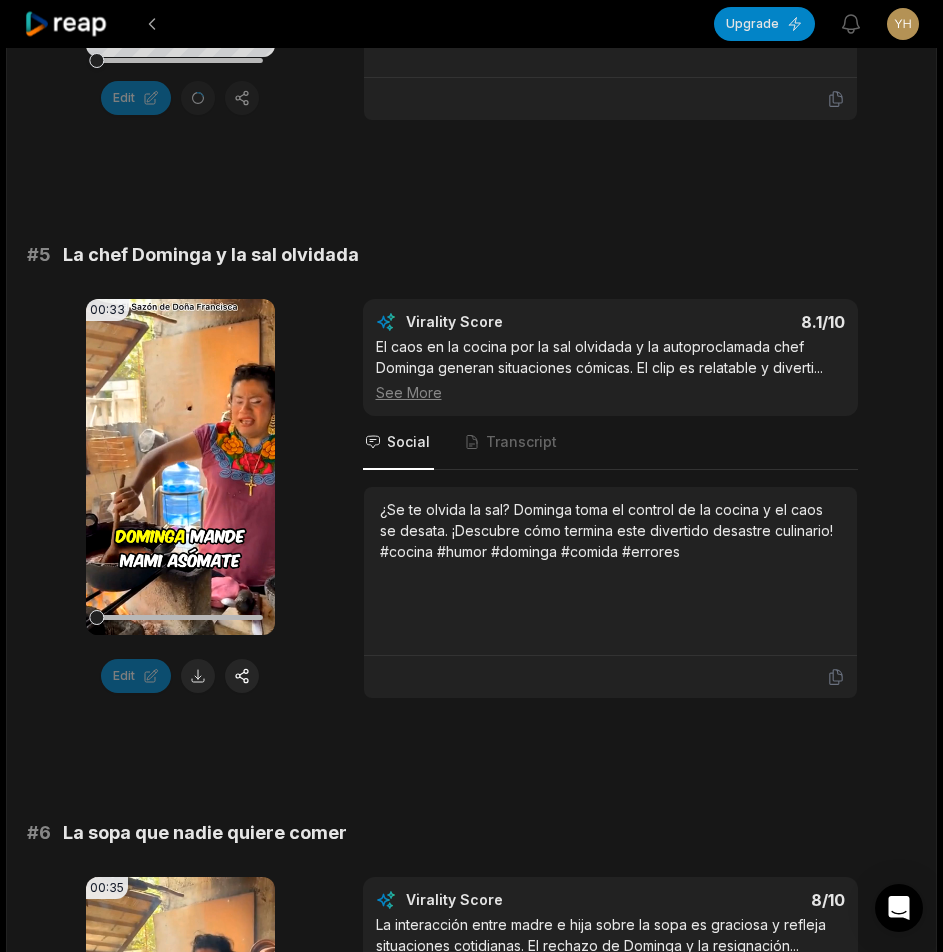 scroll, scrollTop: 2800, scrollLeft: 0, axis: vertical 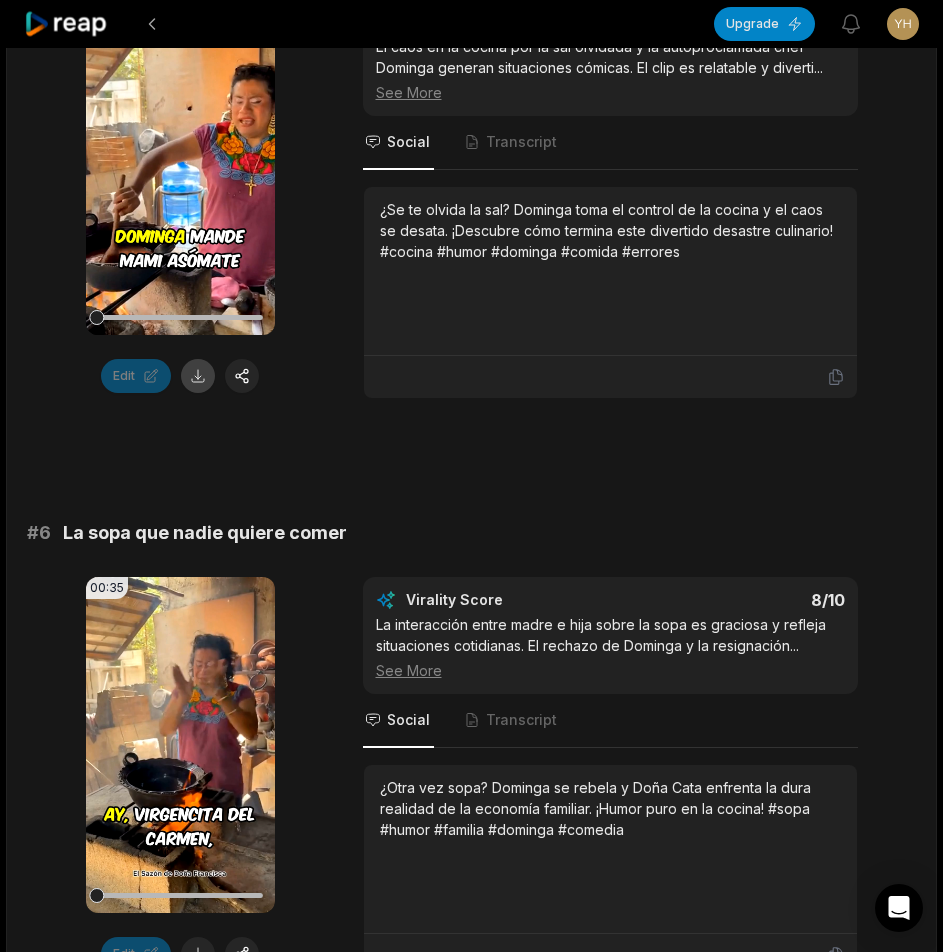 click at bounding box center (198, 376) 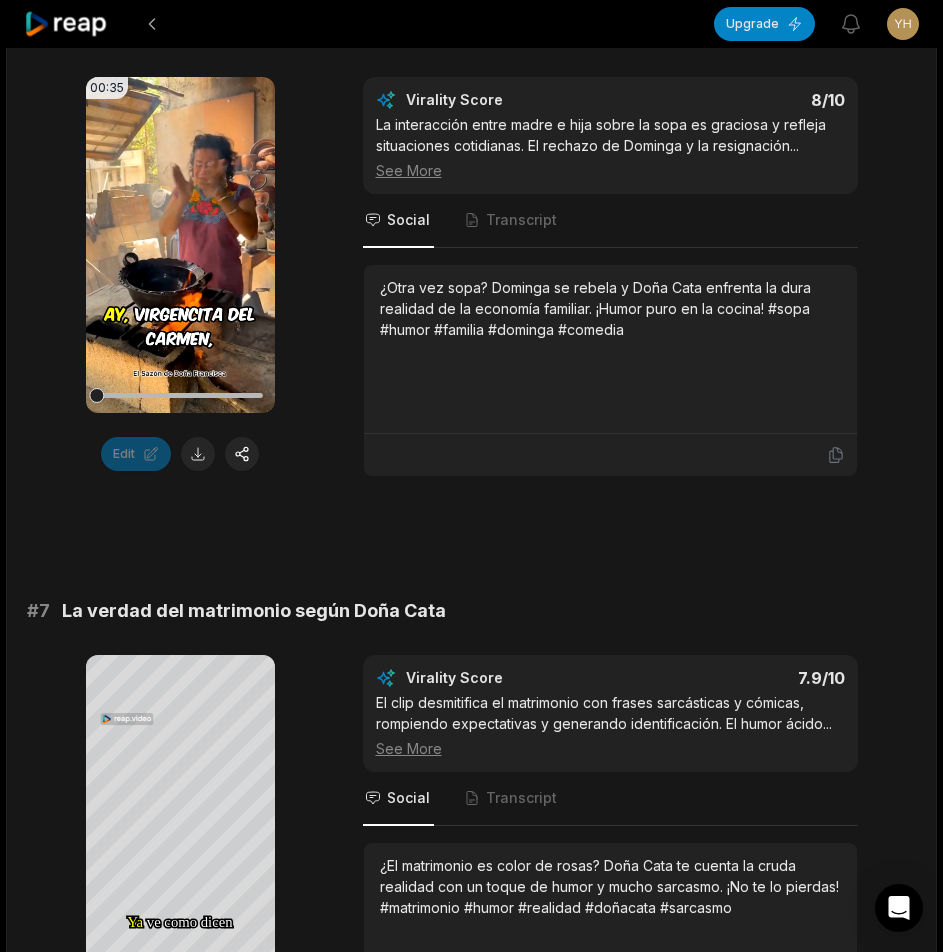 scroll, scrollTop: 3400, scrollLeft: 0, axis: vertical 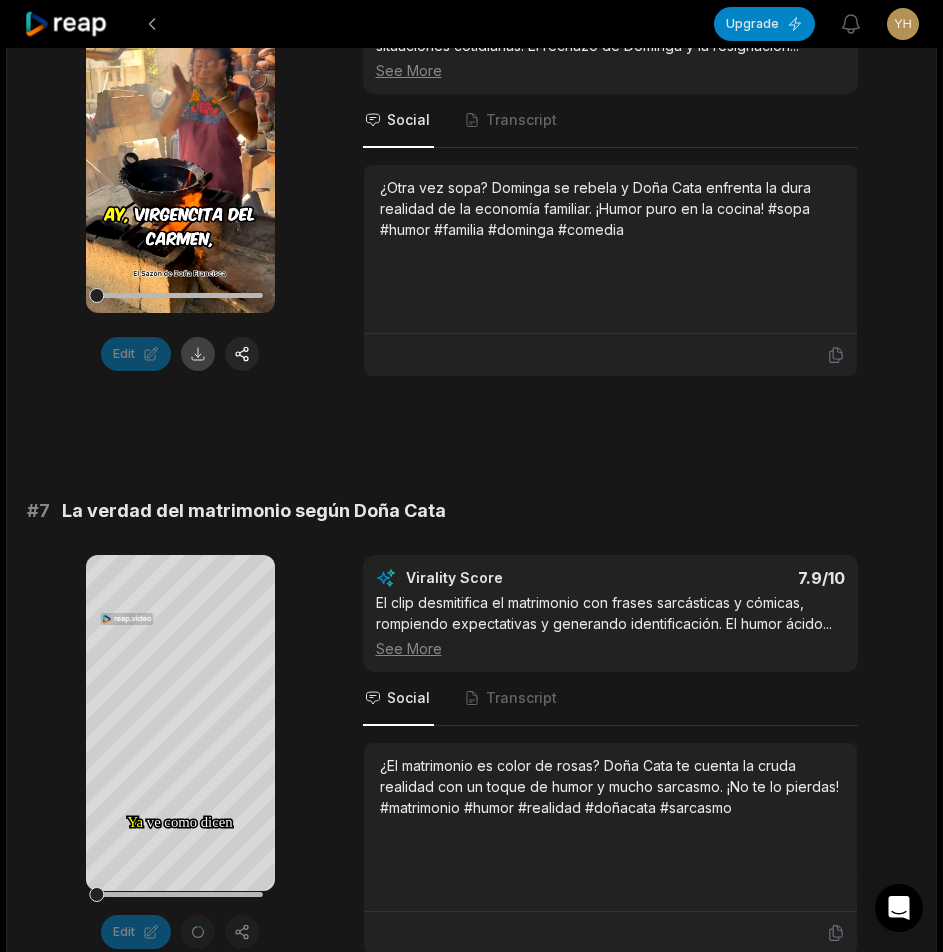 click at bounding box center (198, 354) 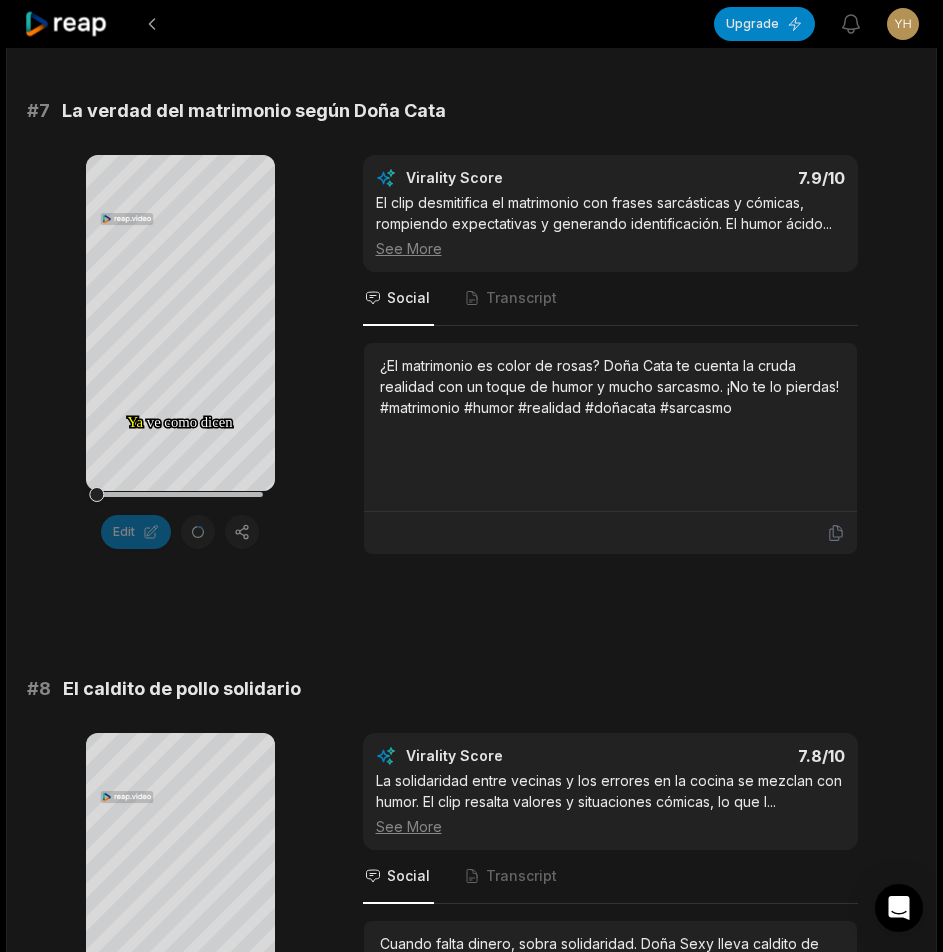 scroll, scrollTop: 3700, scrollLeft: 0, axis: vertical 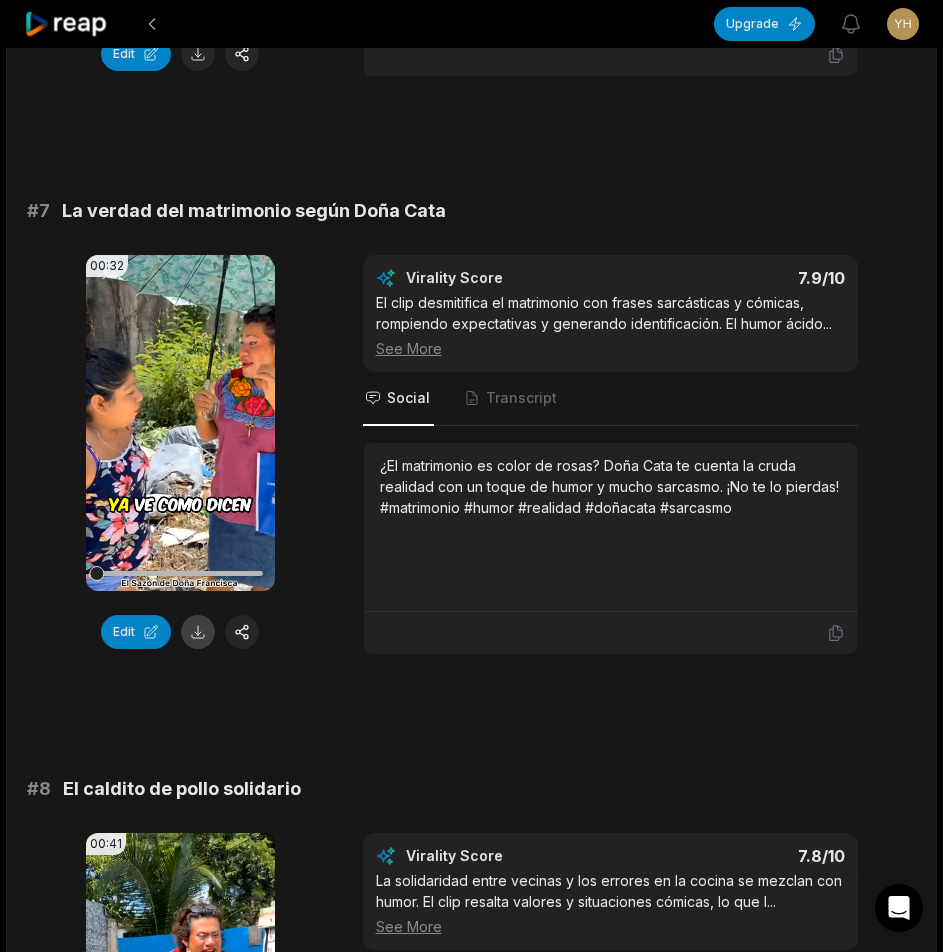 click at bounding box center (198, 632) 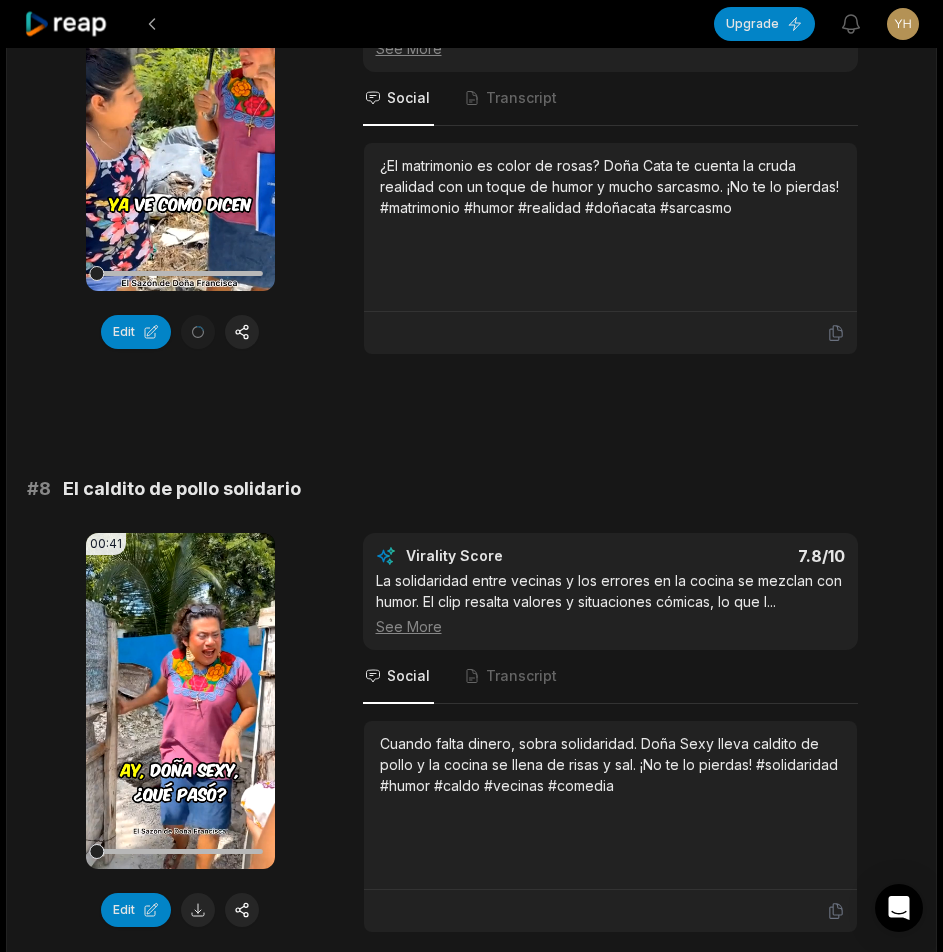 scroll, scrollTop: 4039, scrollLeft: 0, axis: vertical 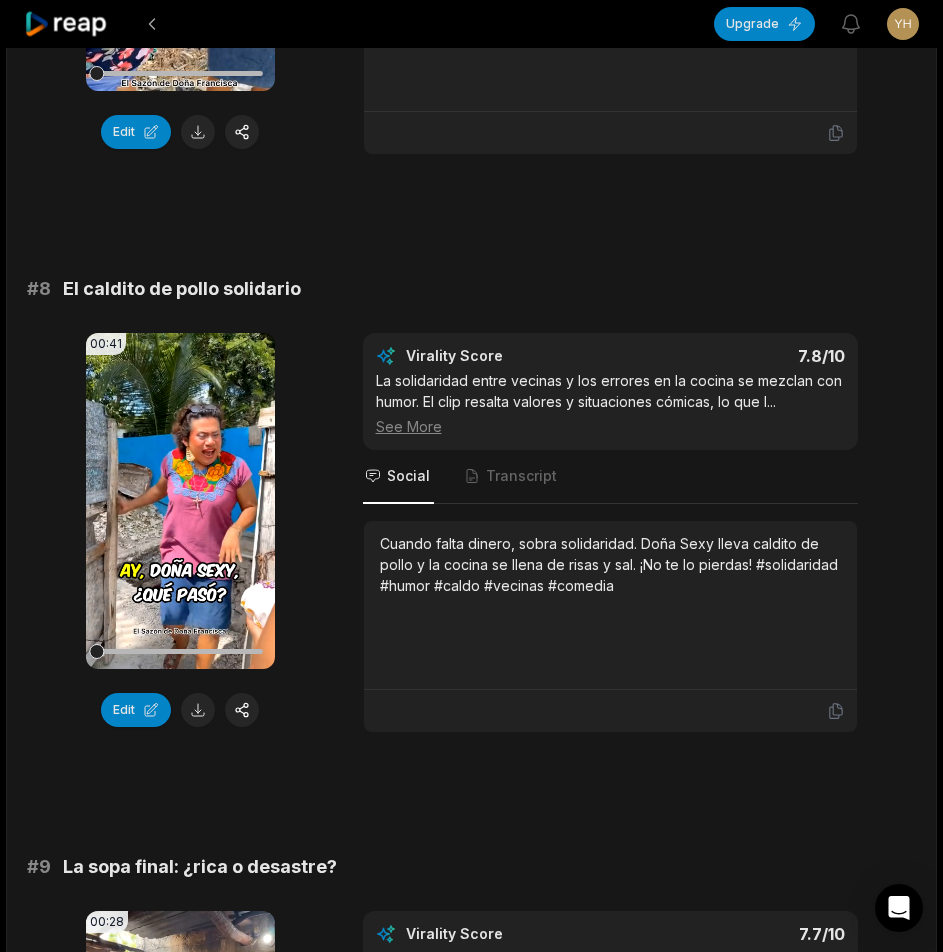 click at bounding box center (198, 710) 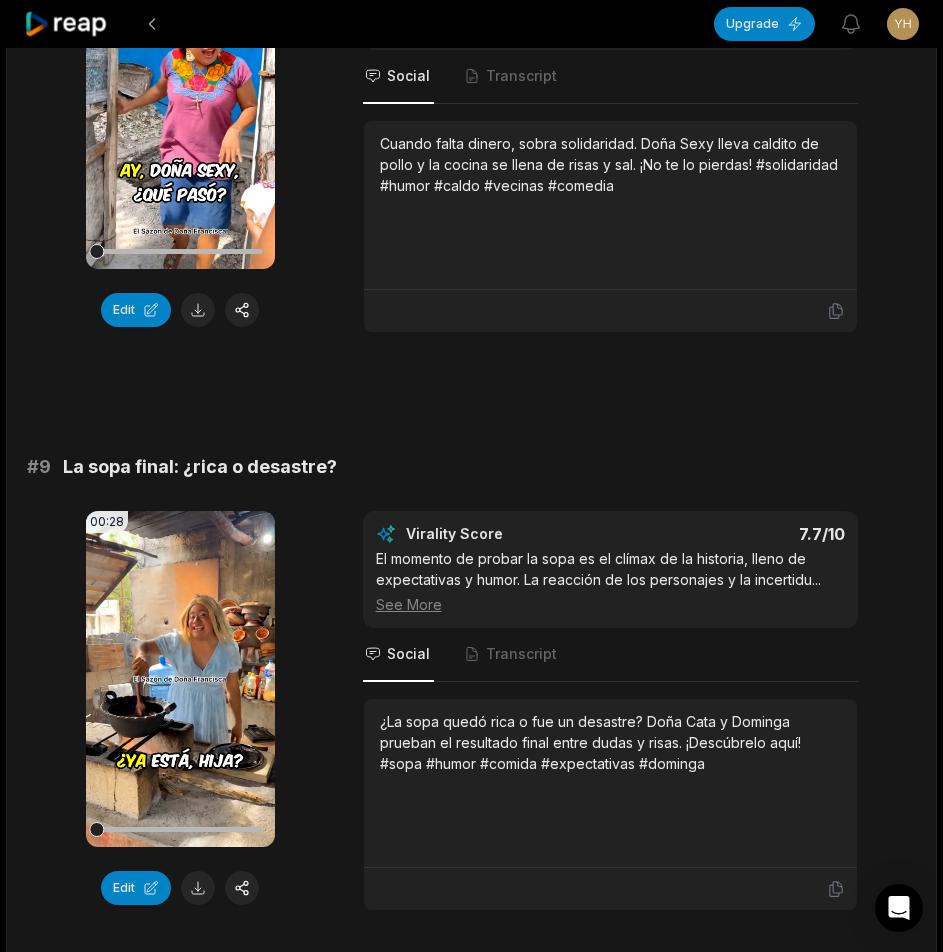 scroll, scrollTop: 4539, scrollLeft: 0, axis: vertical 